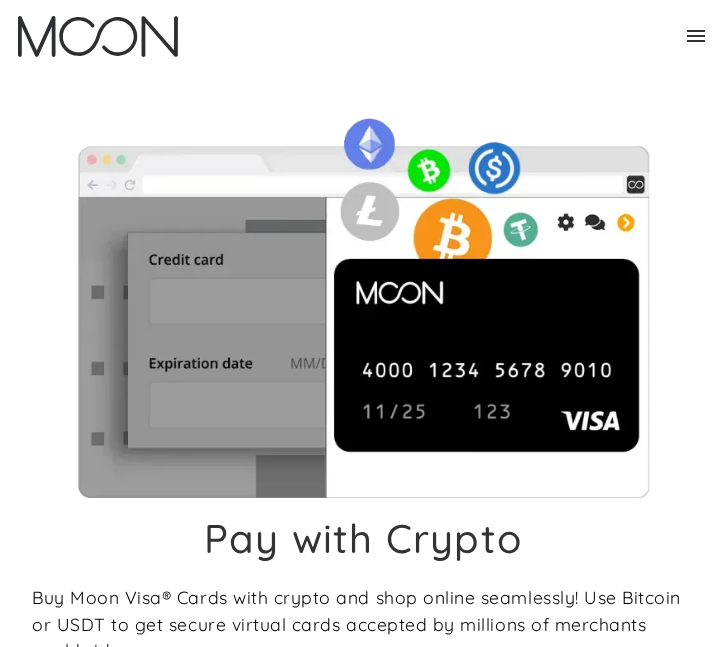 scroll, scrollTop: 0, scrollLeft: 0, axis: both 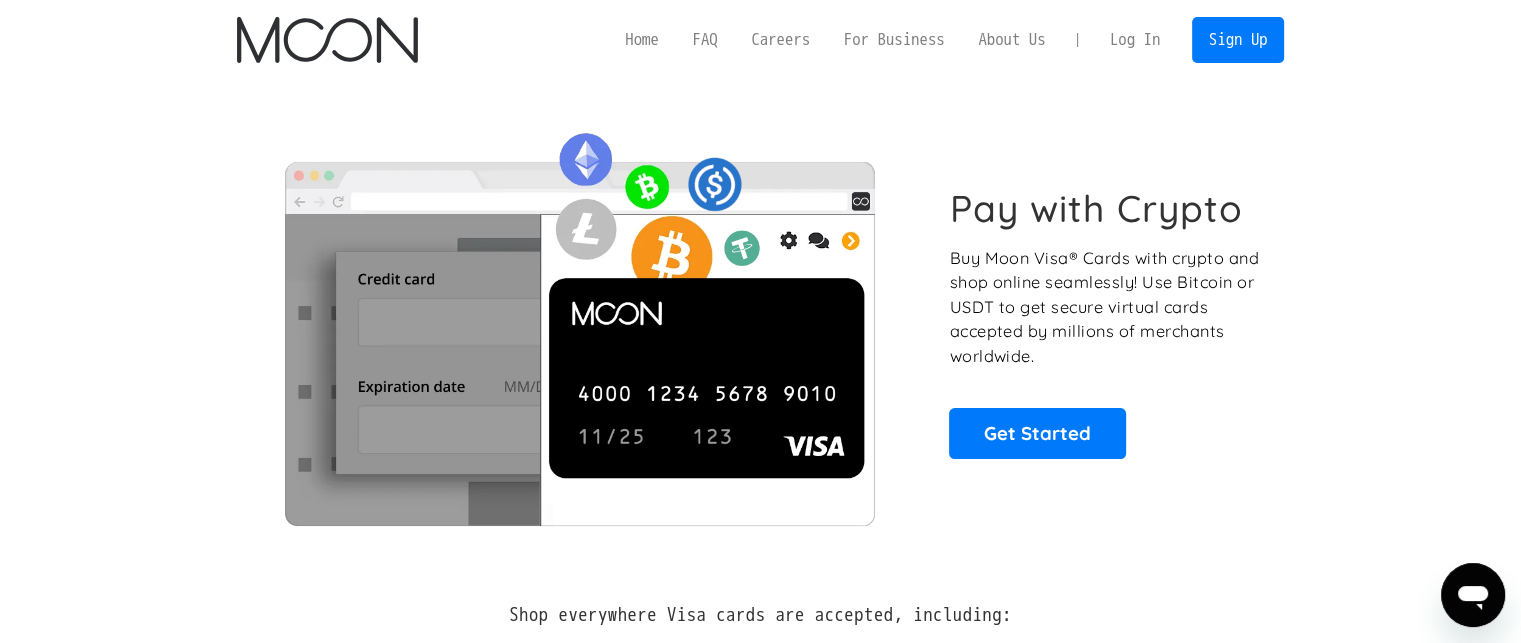 click on "Log In" at bounding box center (1135, 40) 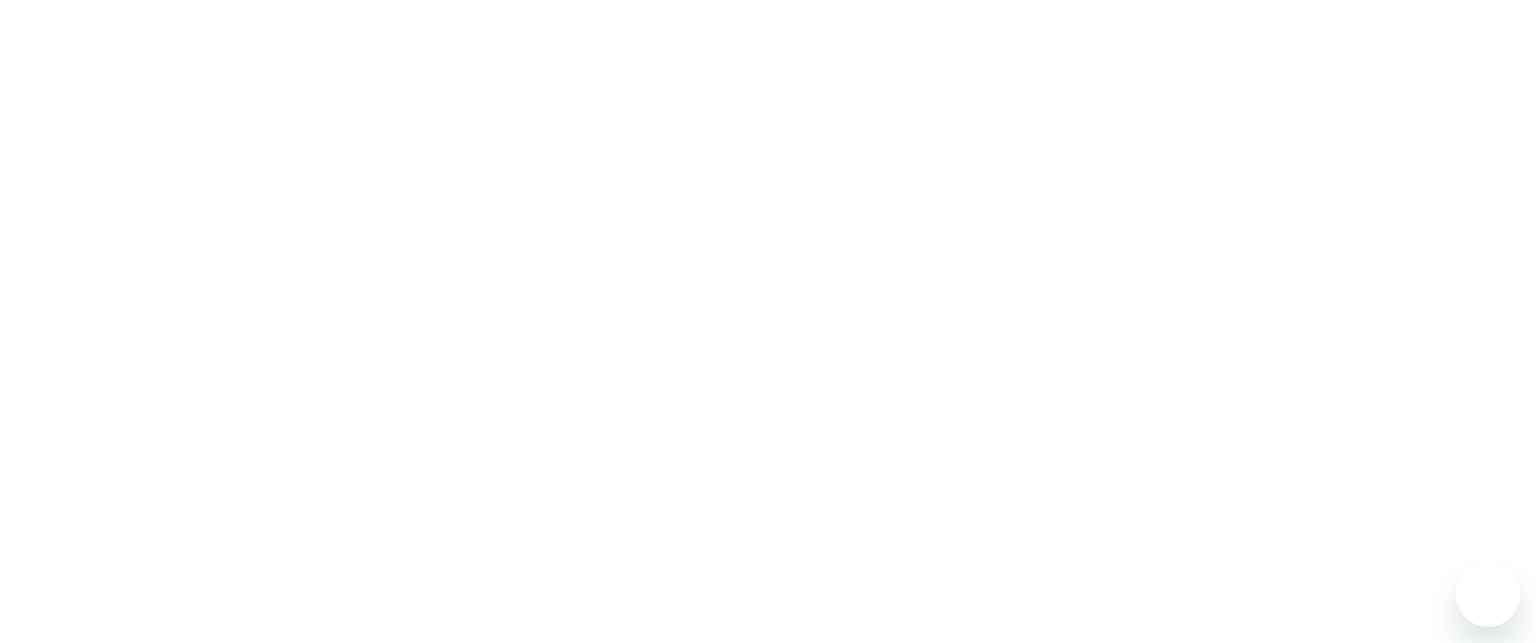 scroll, scrollTop: 0, scrollLeft: 0, axis: both 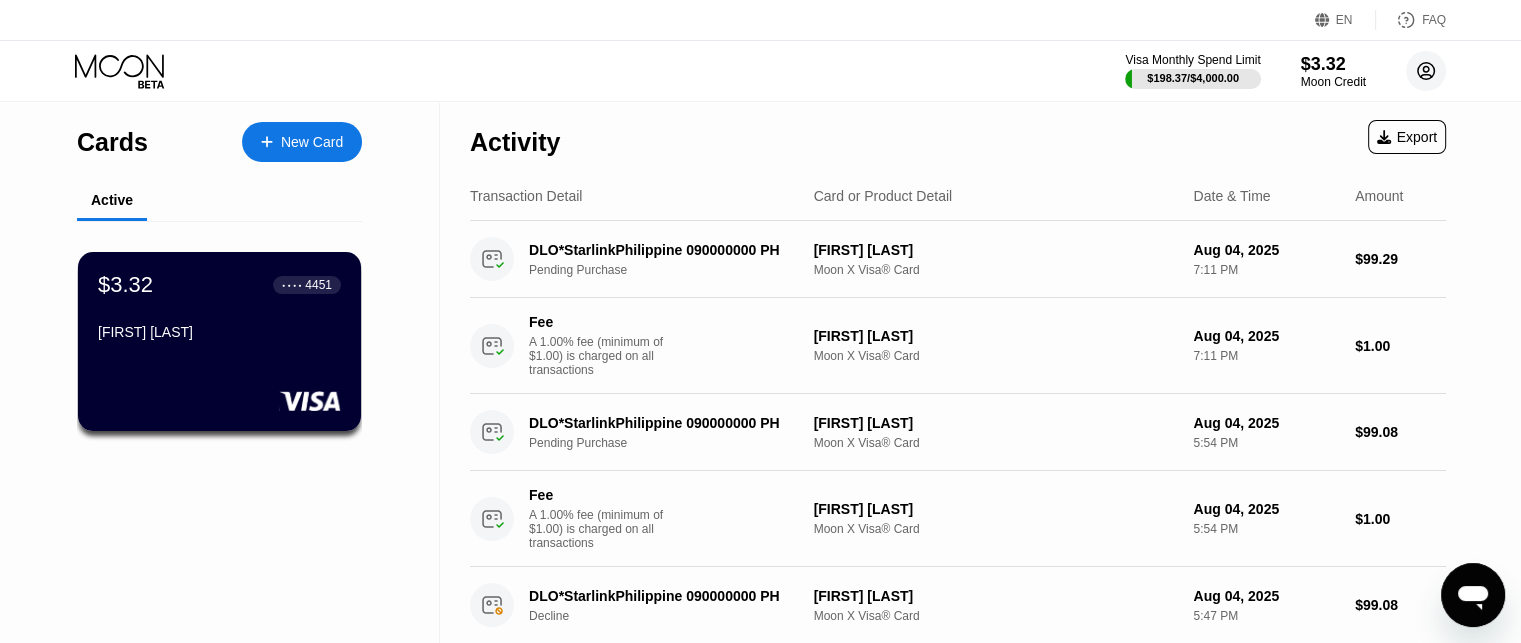 click 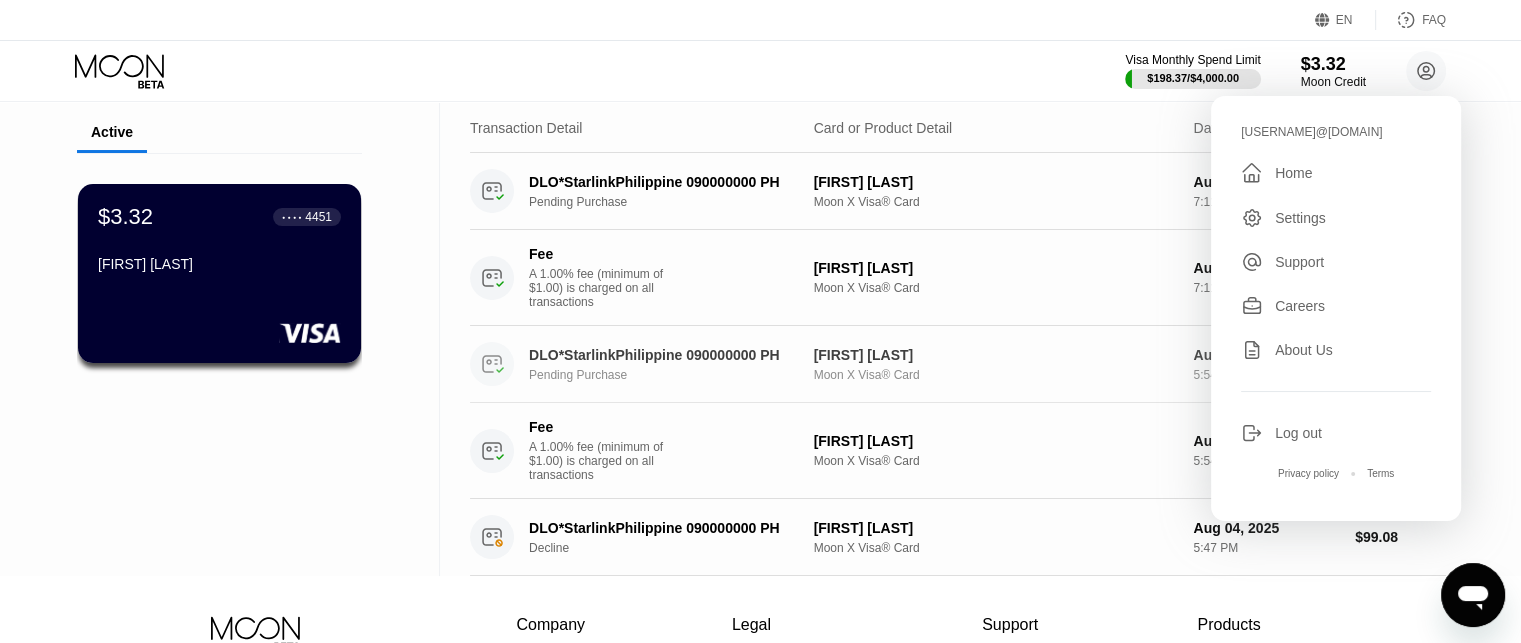 scroll, scrollTop: 0, scrollLeft: 0, axis: both 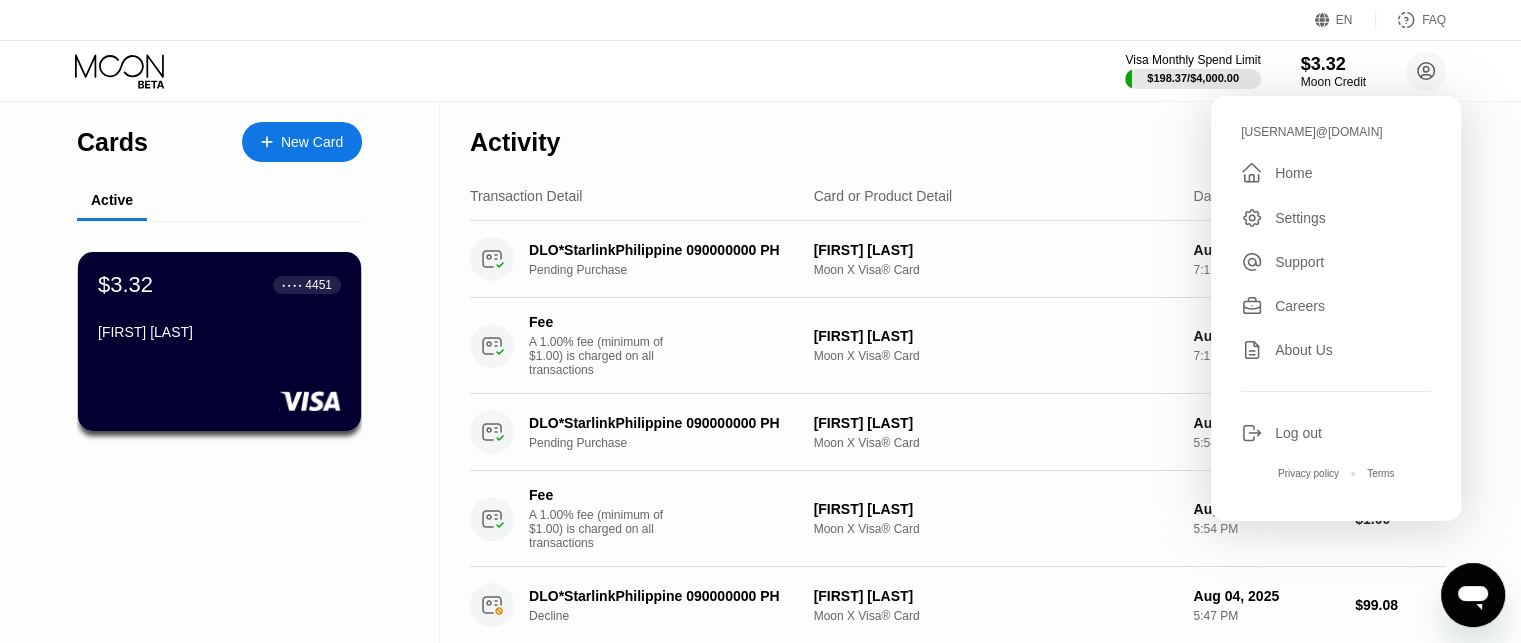 click on "Visa Monthly Spend Limit $198.37 / $4,000.00 $3.32 Moon Credit [USERNAME]@[DOMAIN]  Home Settings Support Careers About Us Log out Privacy policy Terms" at bounding box center [760, 71] 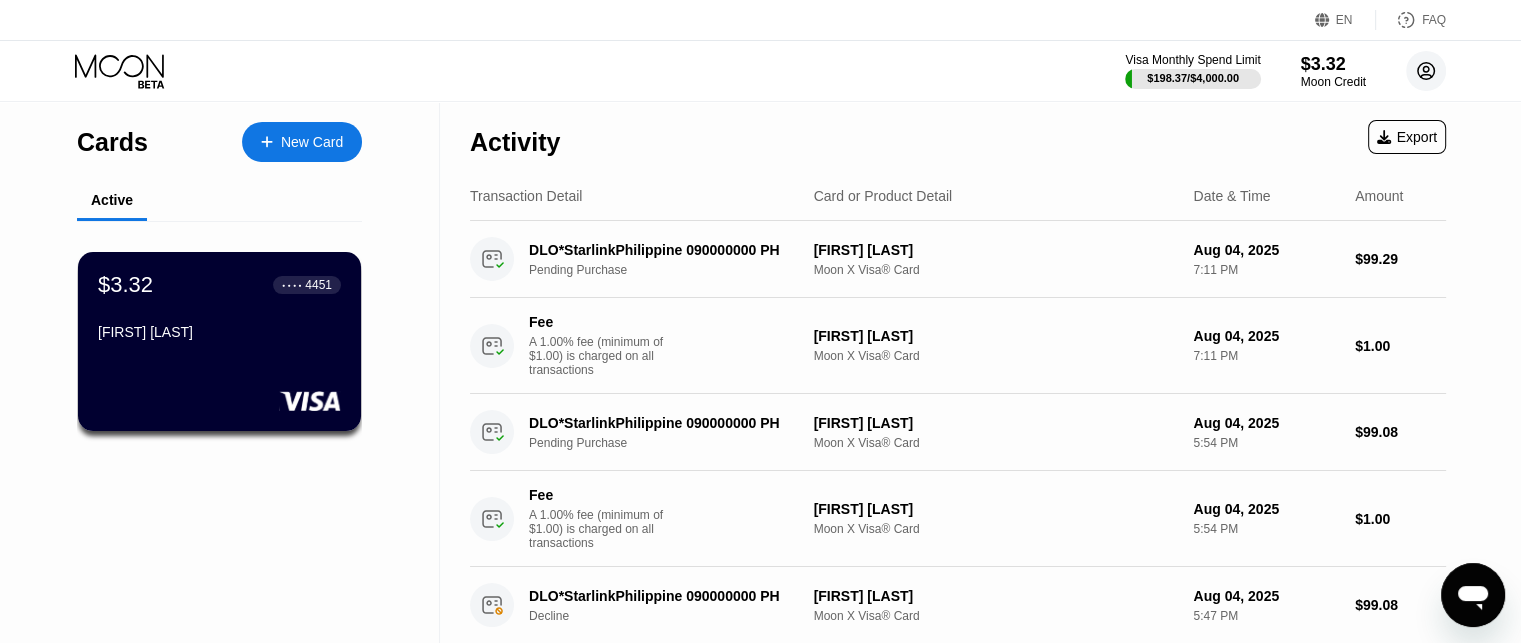 click 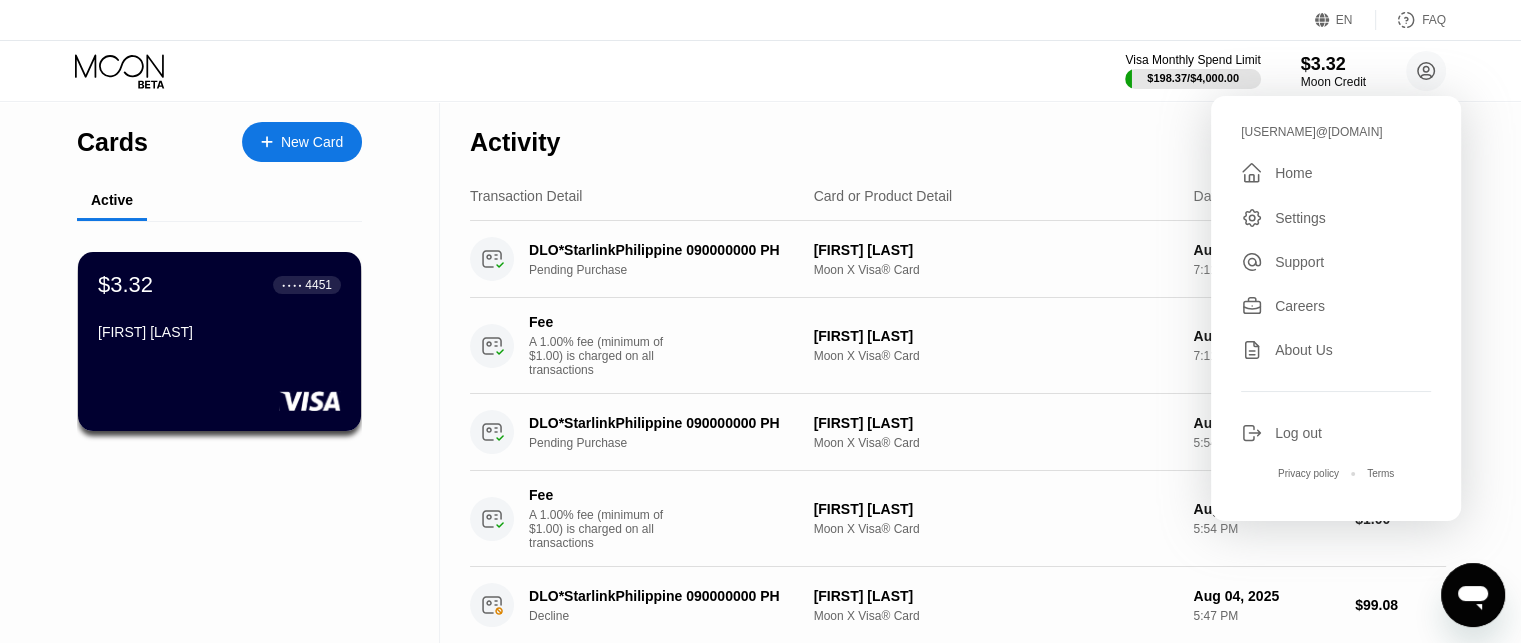 click on "Log out" at bounding box center (1298, 433) 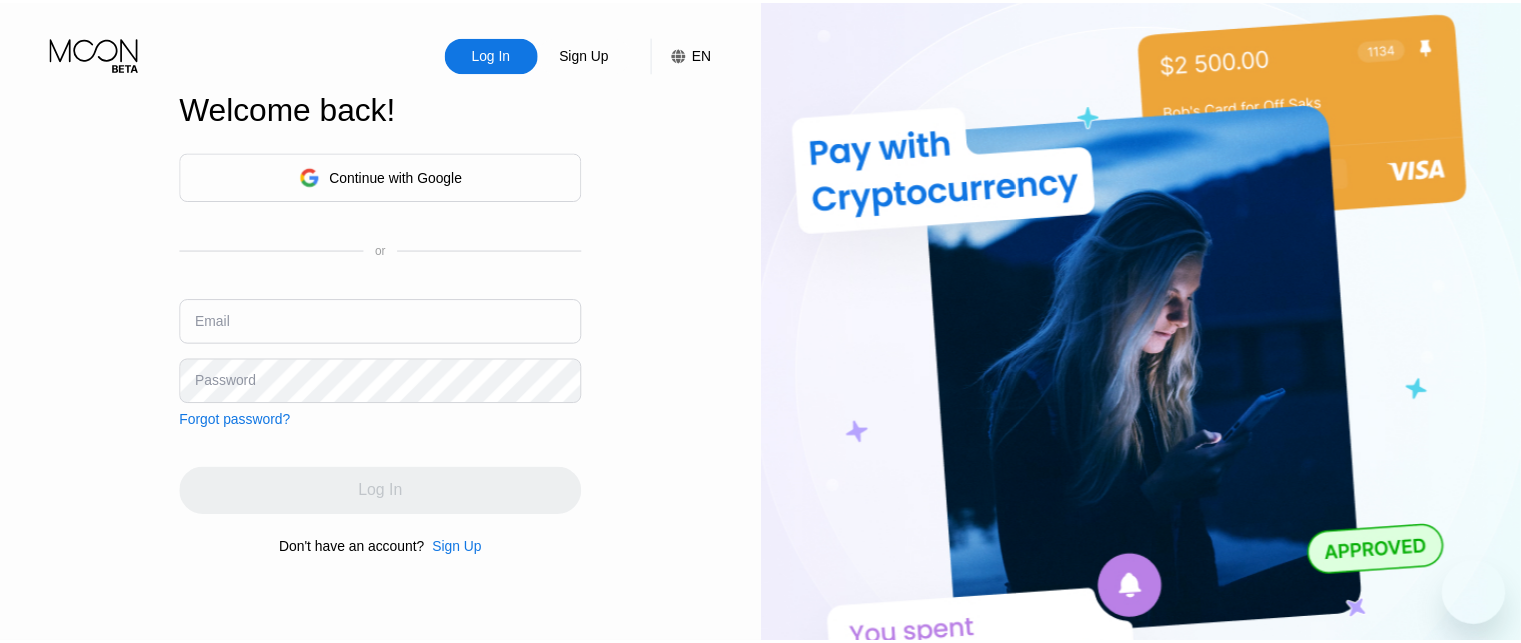 scroll, scrollTop: 0, scrollLeft: 0, axis: both 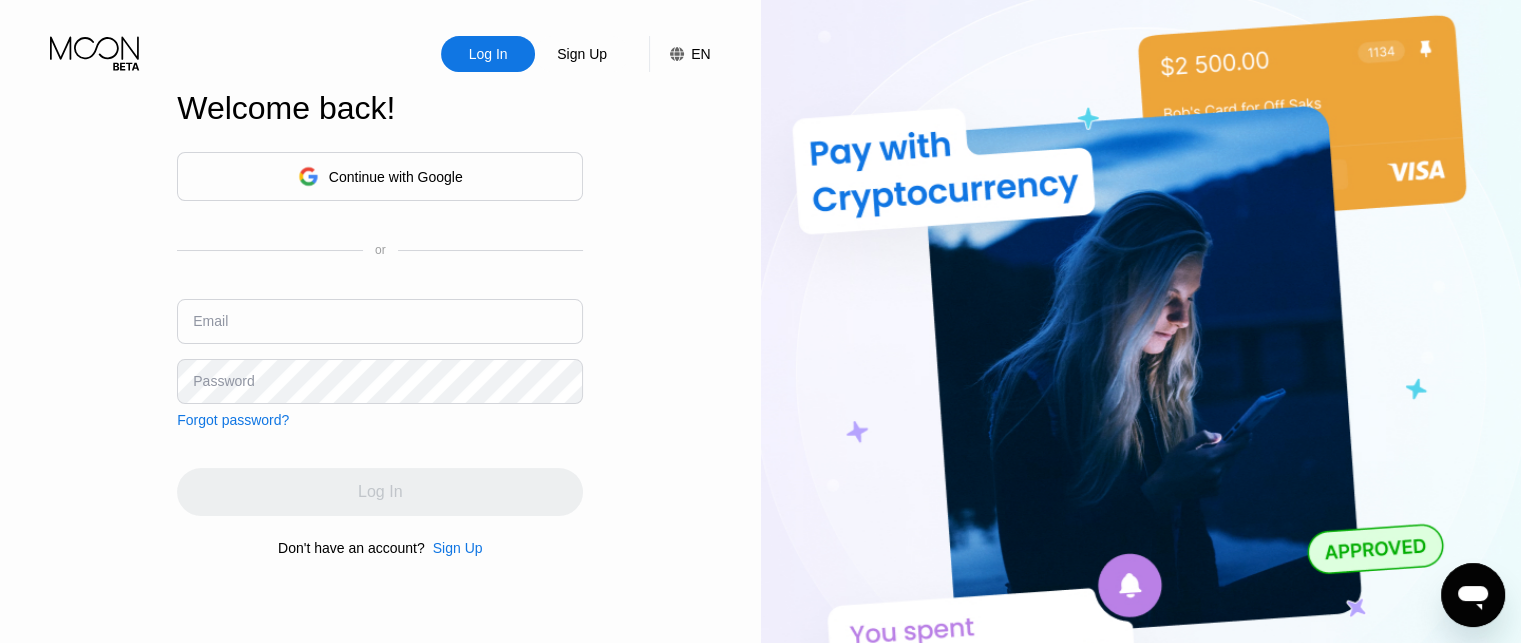 click on "Continue with Google" at bounding box center [380, 176] 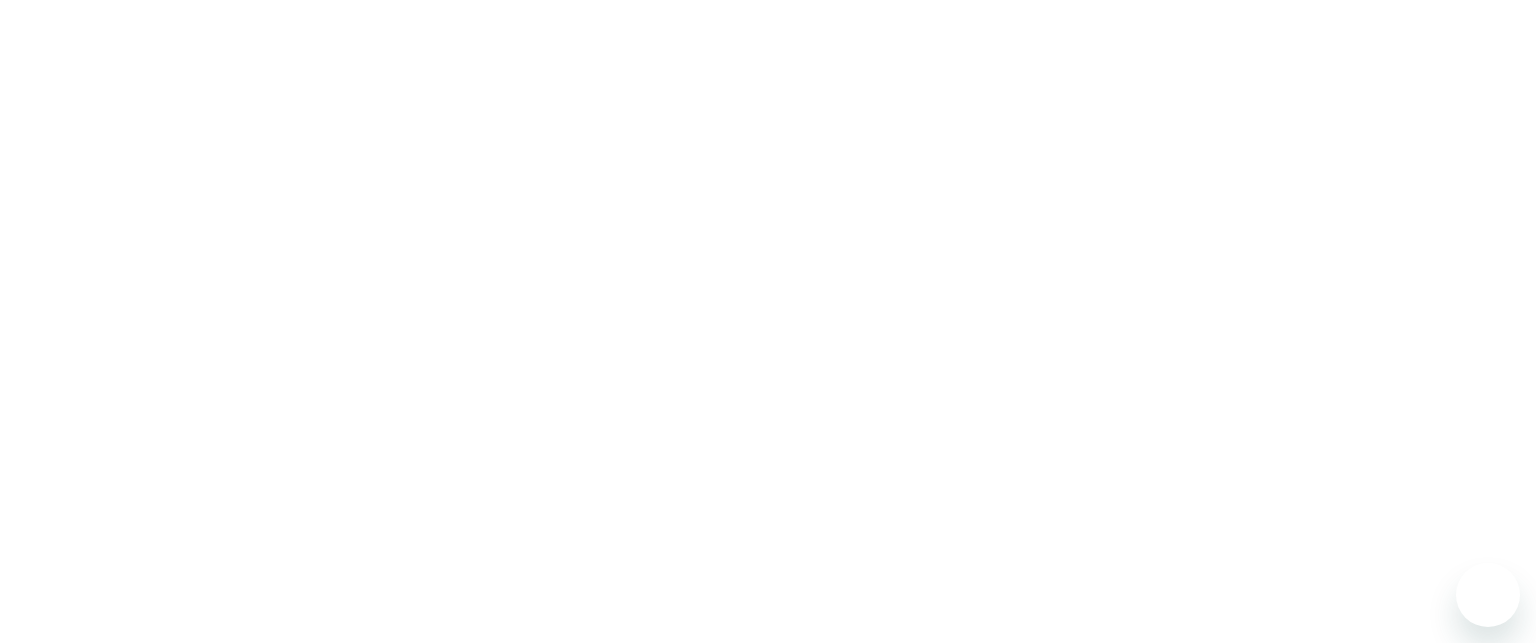 scroll, scrollTop: 0, scrollLeft: 0, axis: both 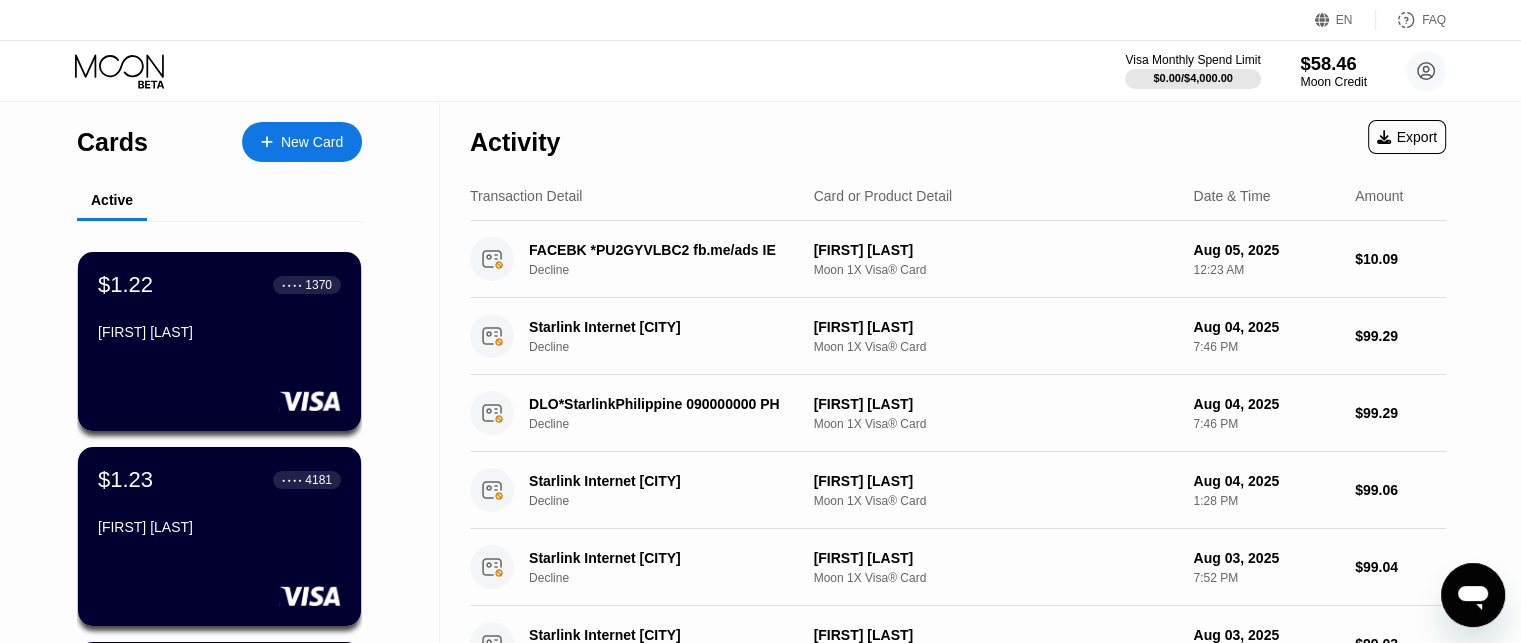 click on "Moon Credit" at bounding box center [1333, 82] 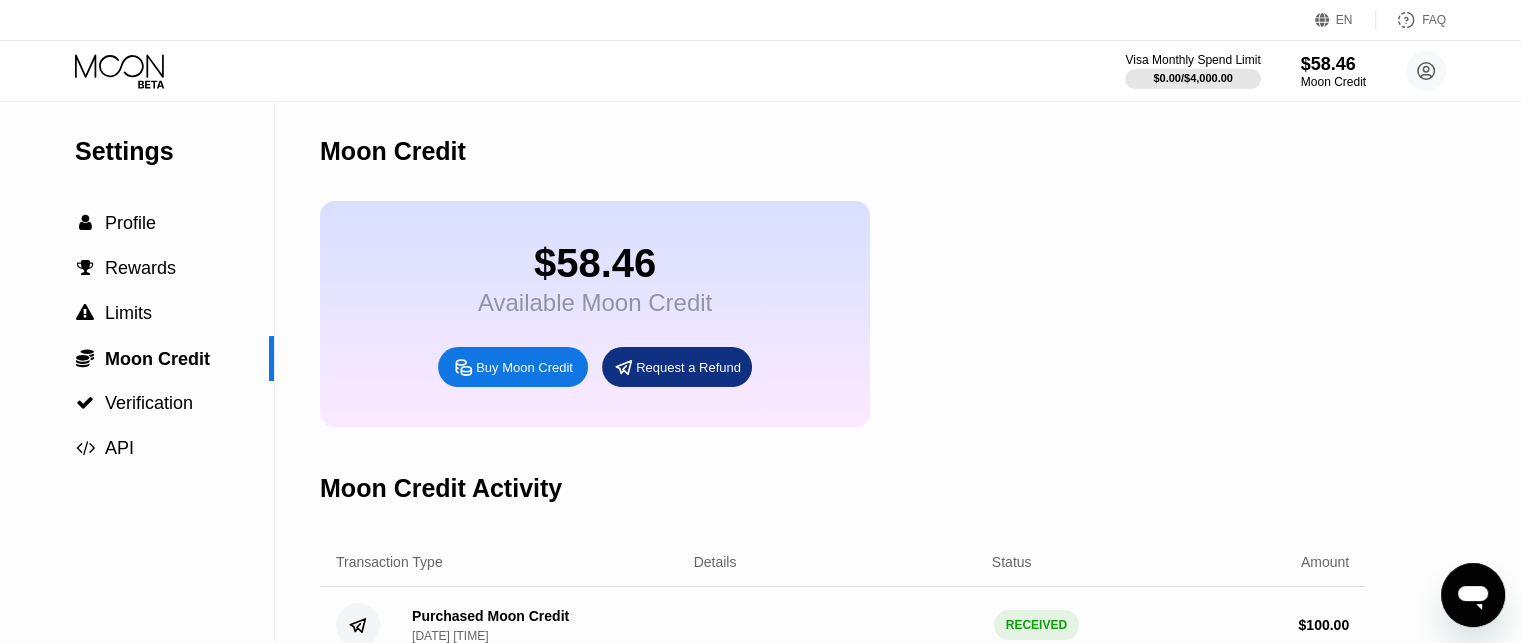 click on "Buy Moon Credit" at bounding box center [524, 367] 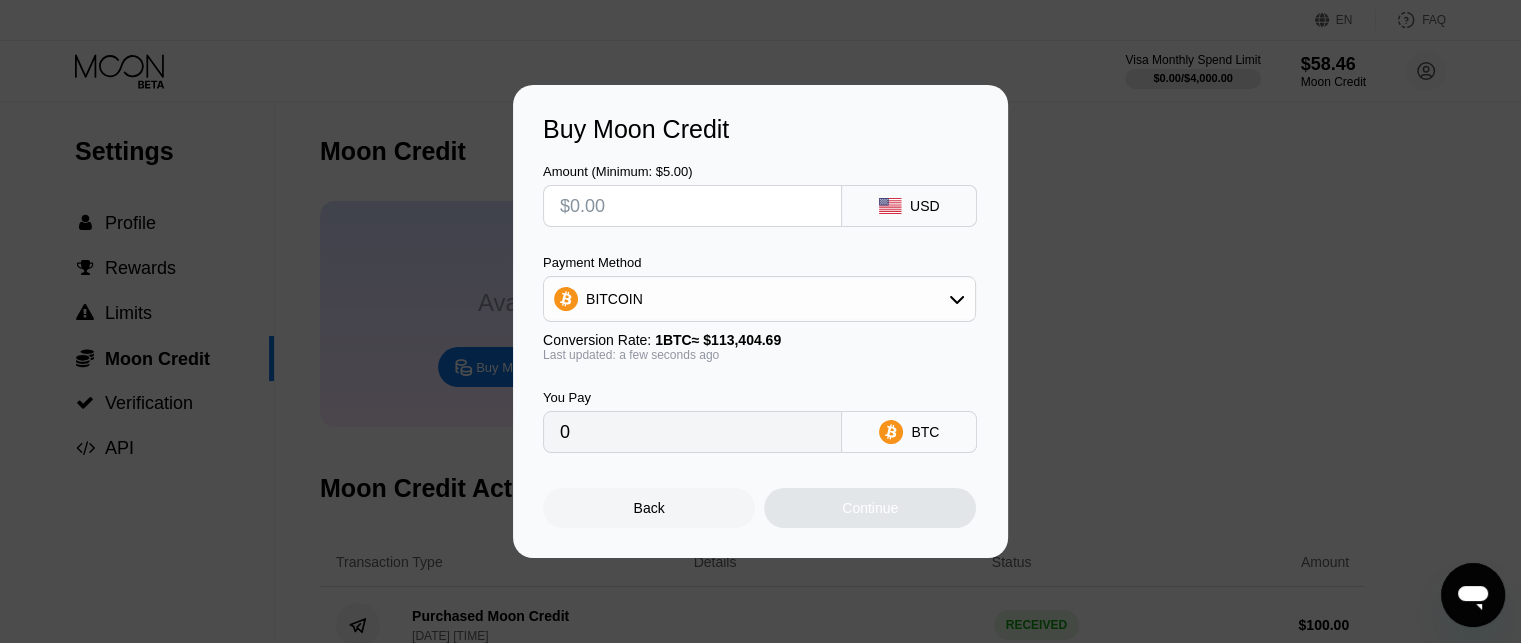 click on "Back" at bounding box center [649, 508] 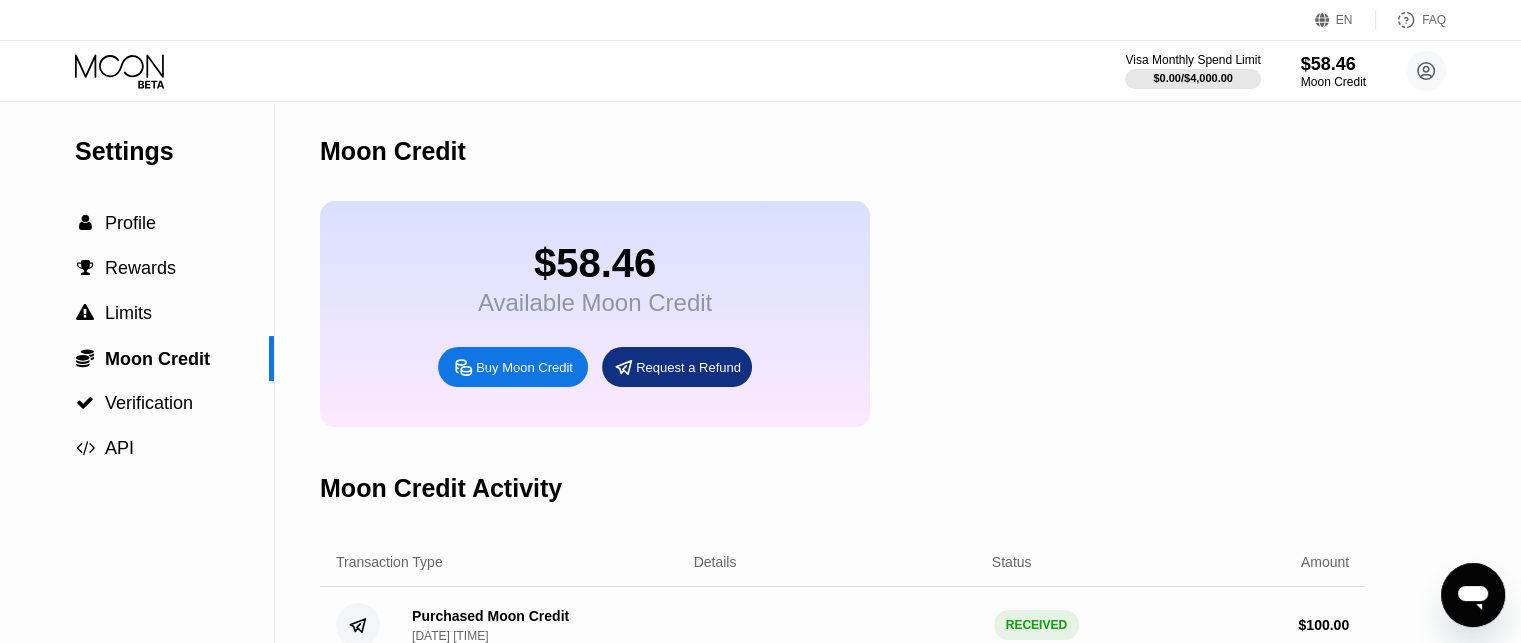 click 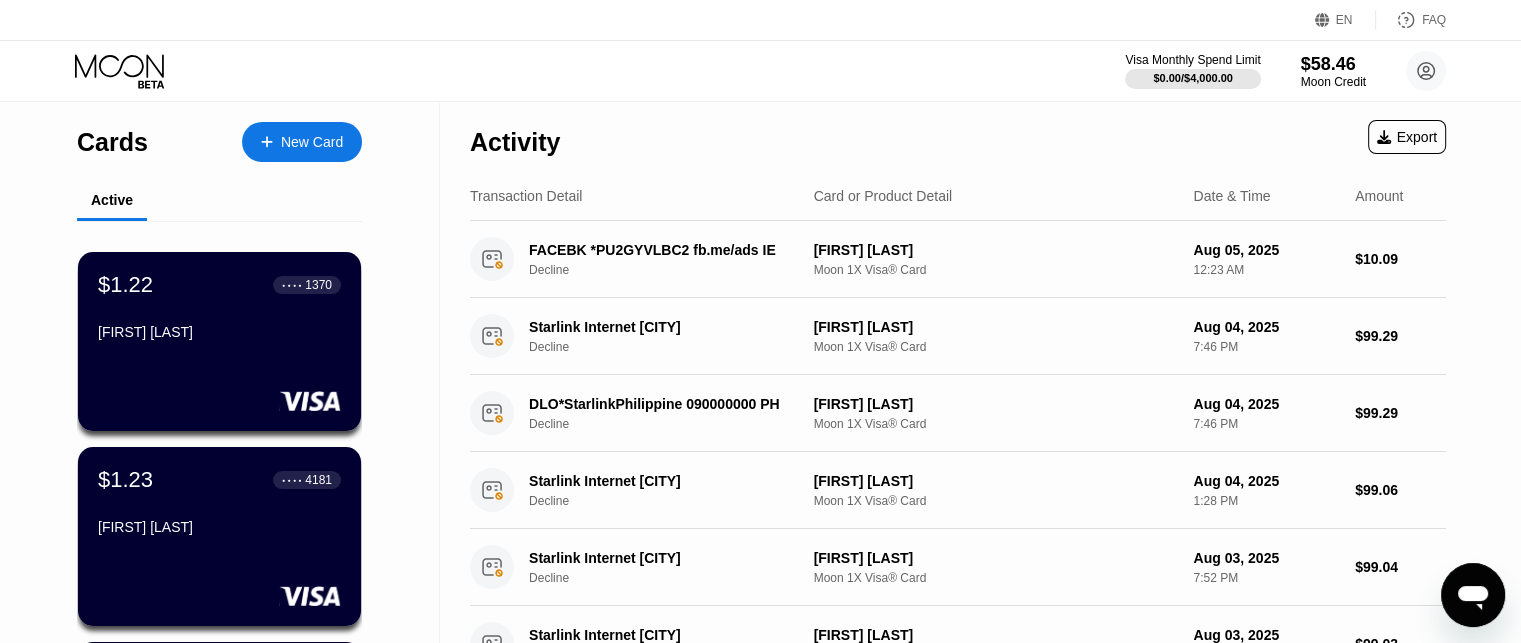 click on "New Card" at bounding box center (312, 142) 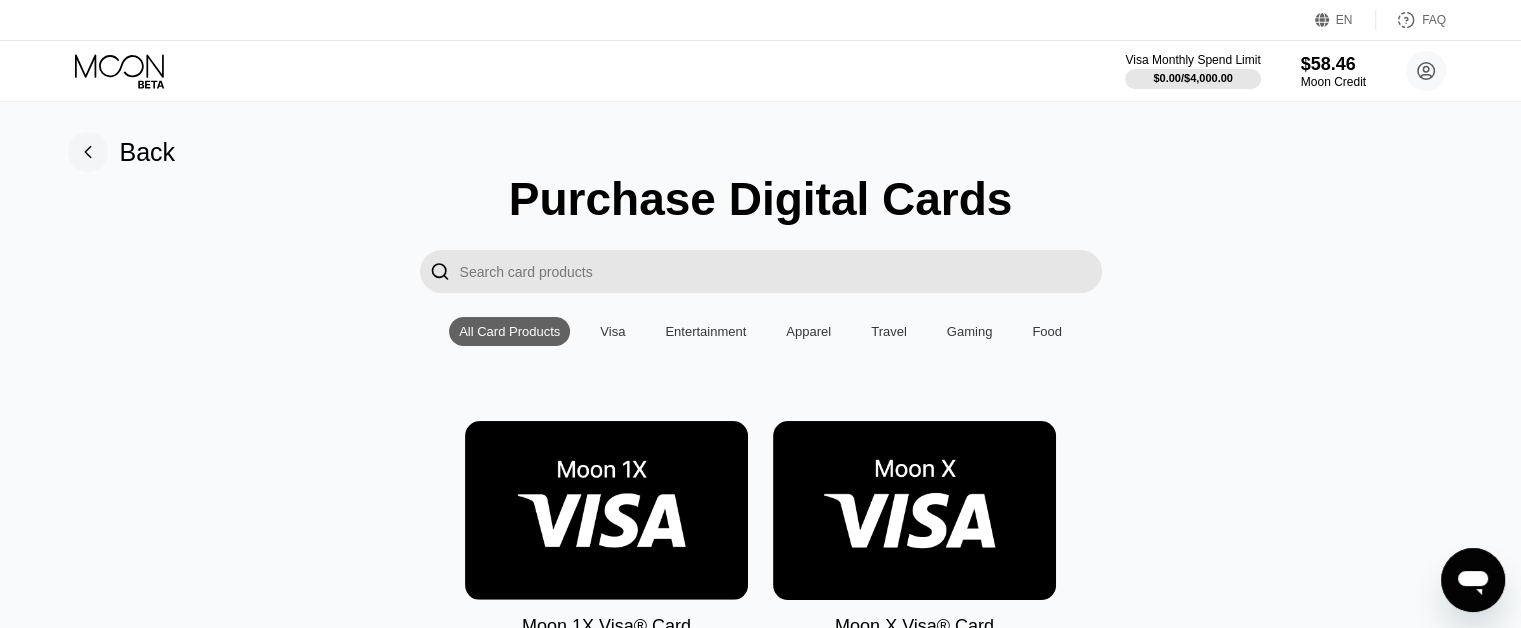 click at bounding box center (606, 510) 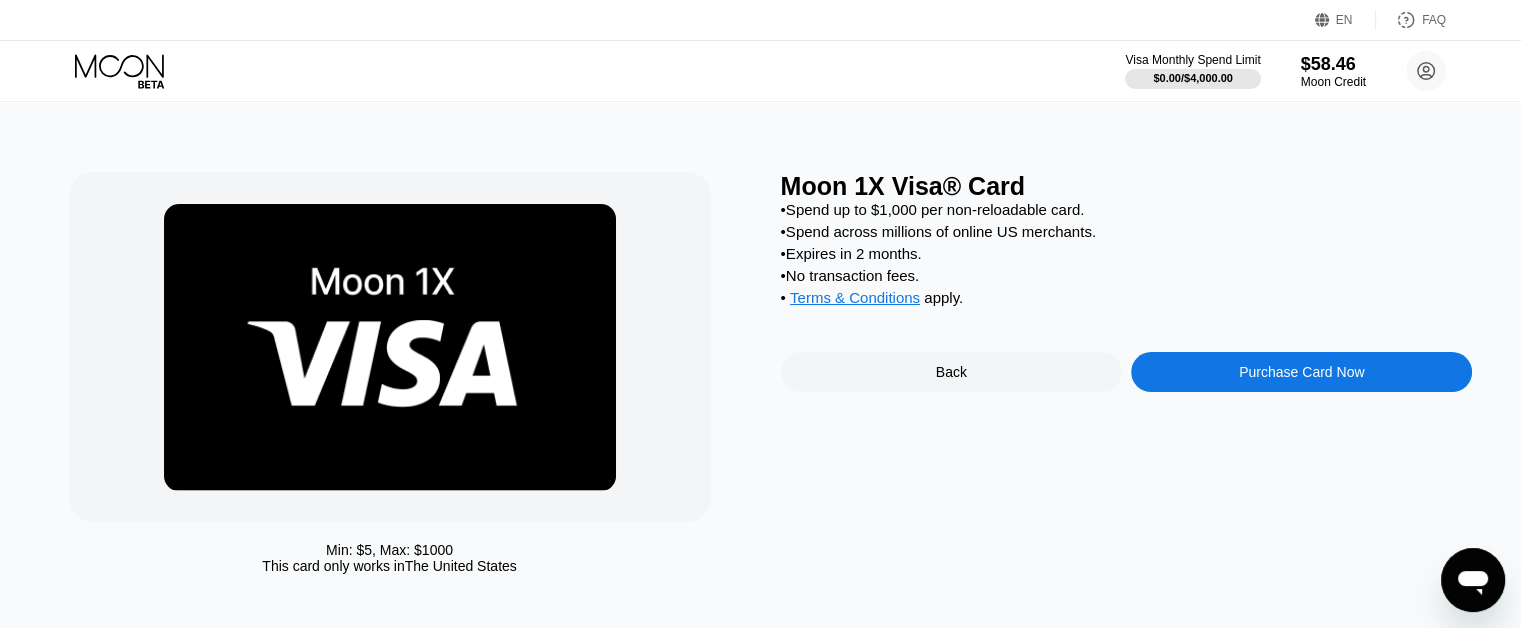 click on "Purchase Card Now" at bounding box center [1301, 372] 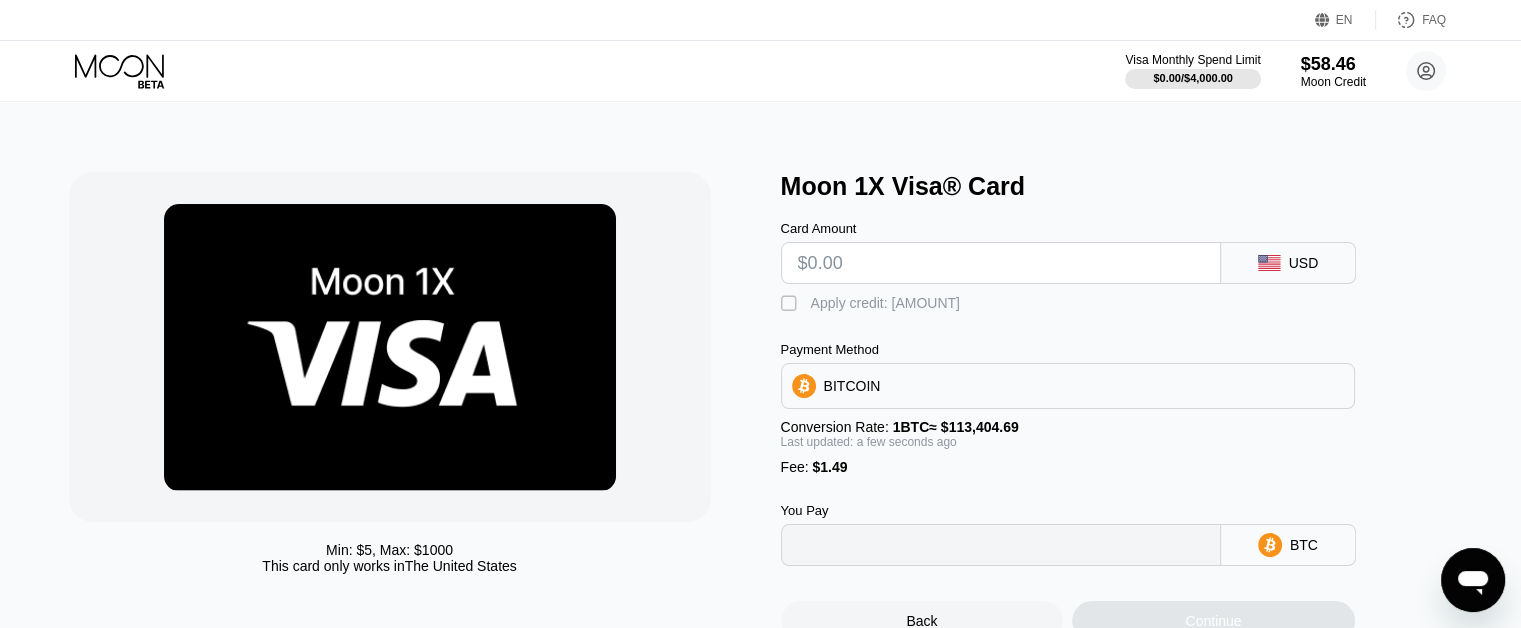 type on "0" 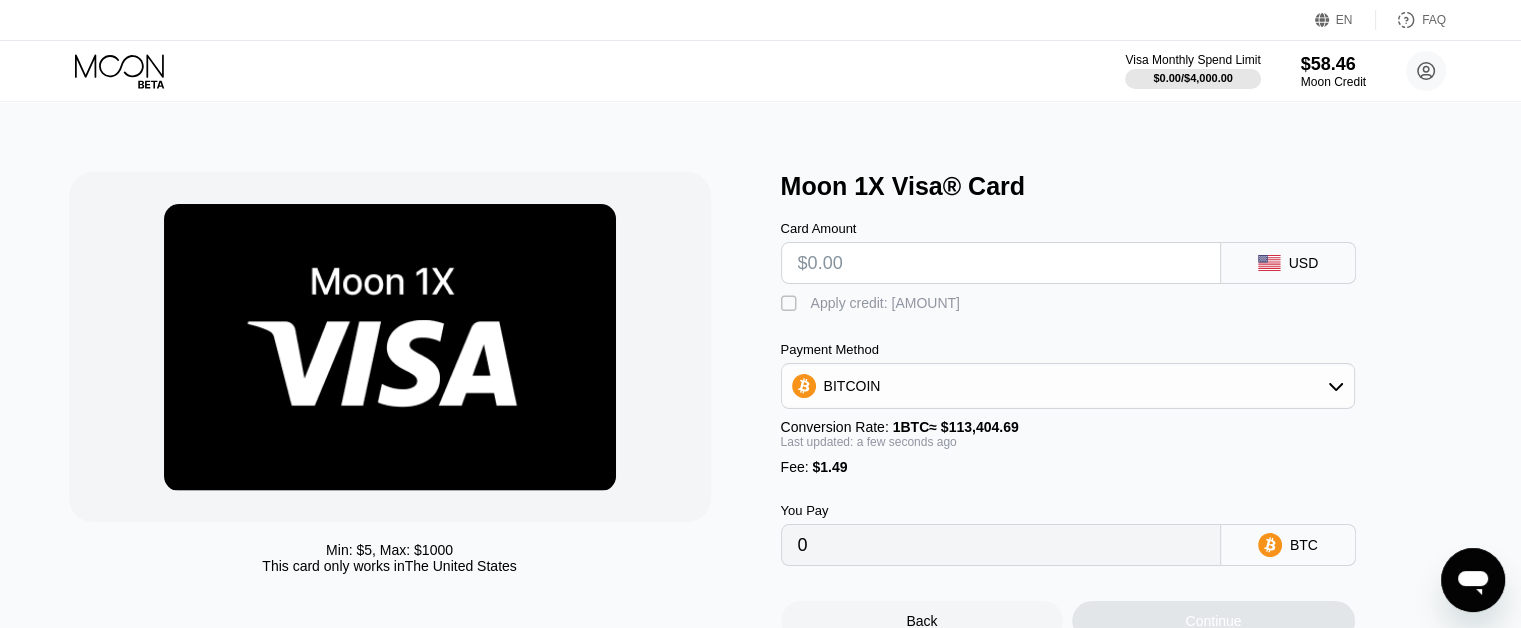click at bounding box center (1001, 263) 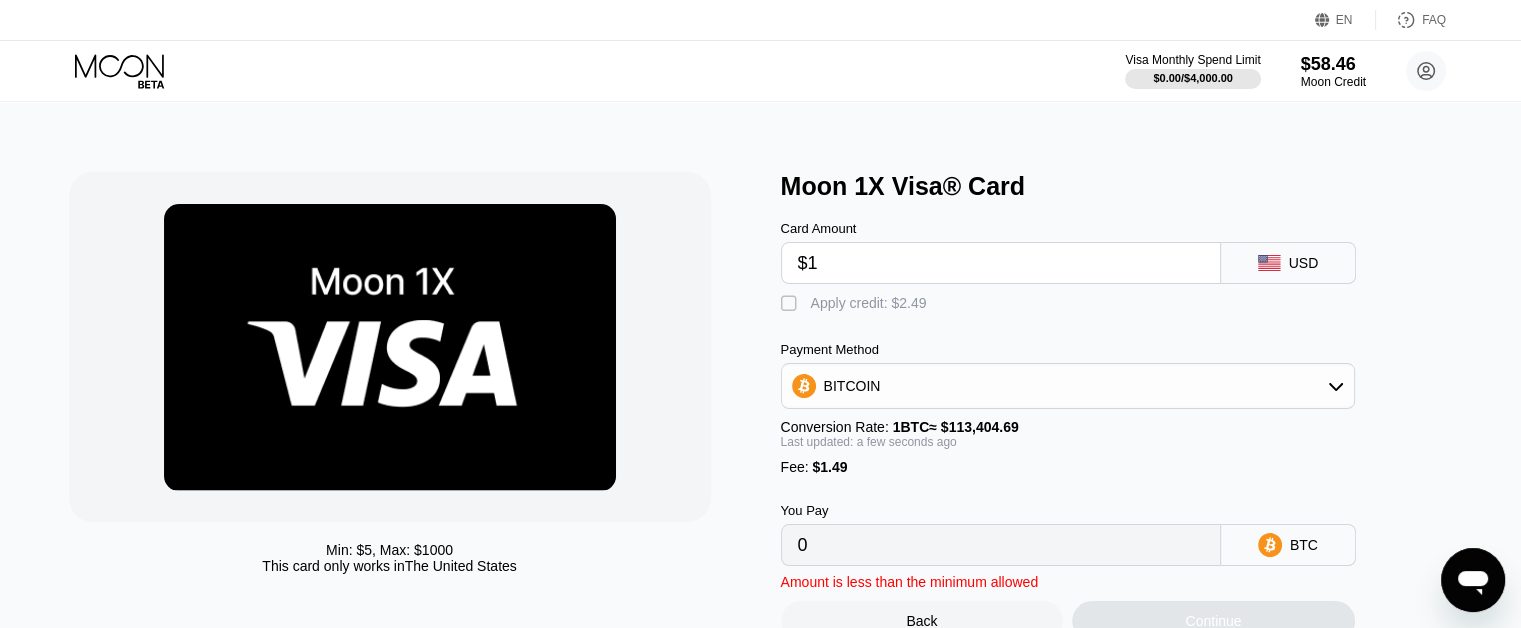 type on "0.00002196" 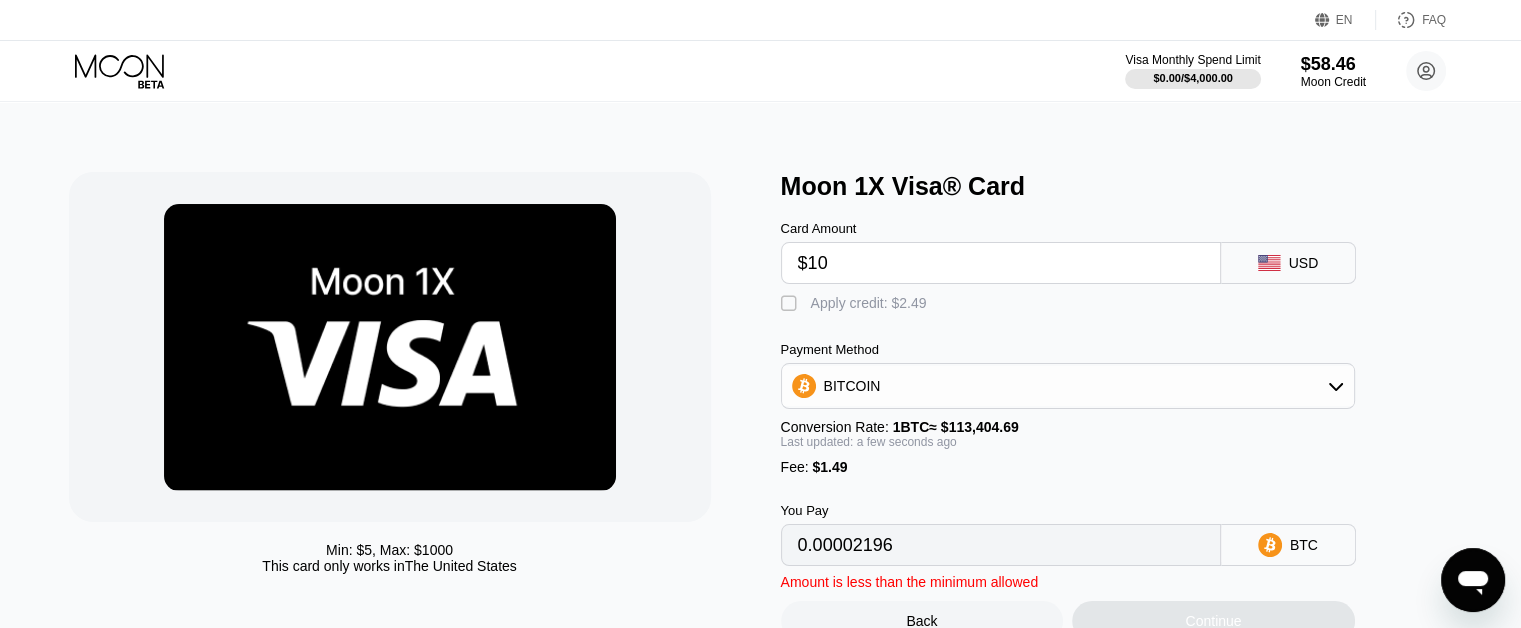 type on "$100" 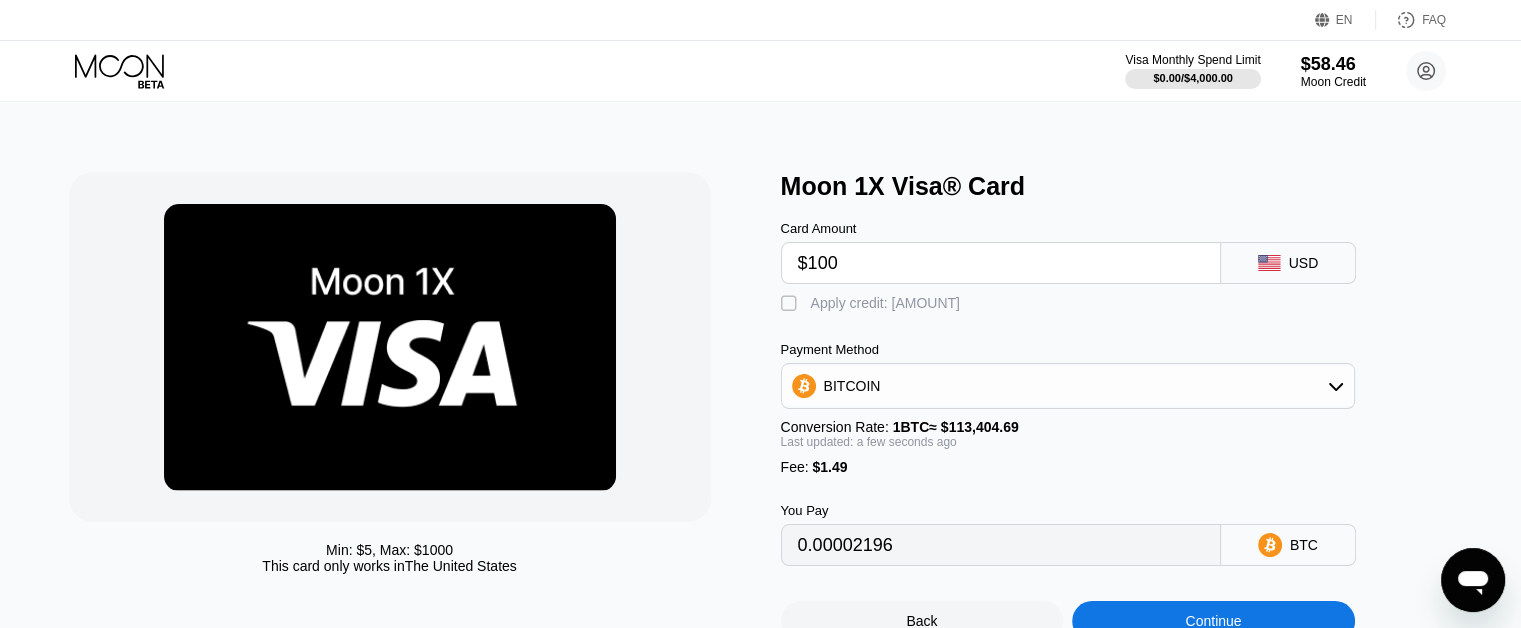 type on "0.00089494" 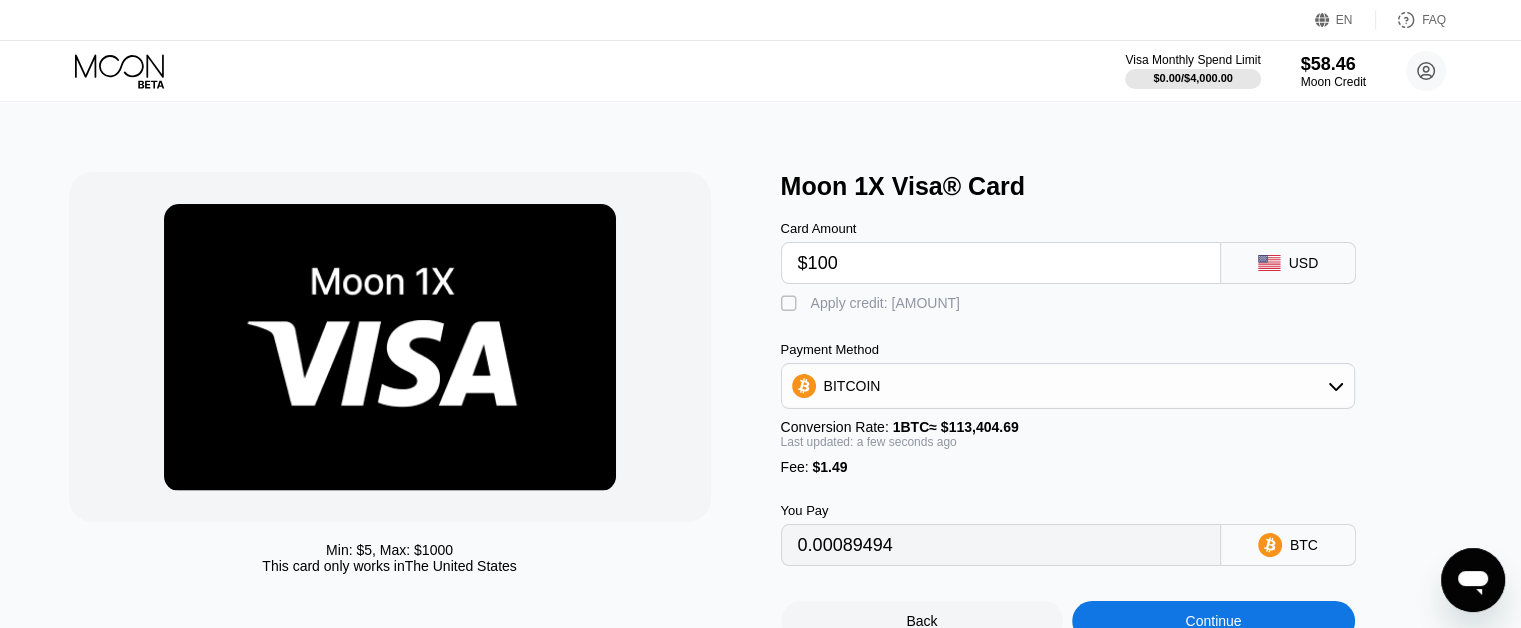 type on "$100" 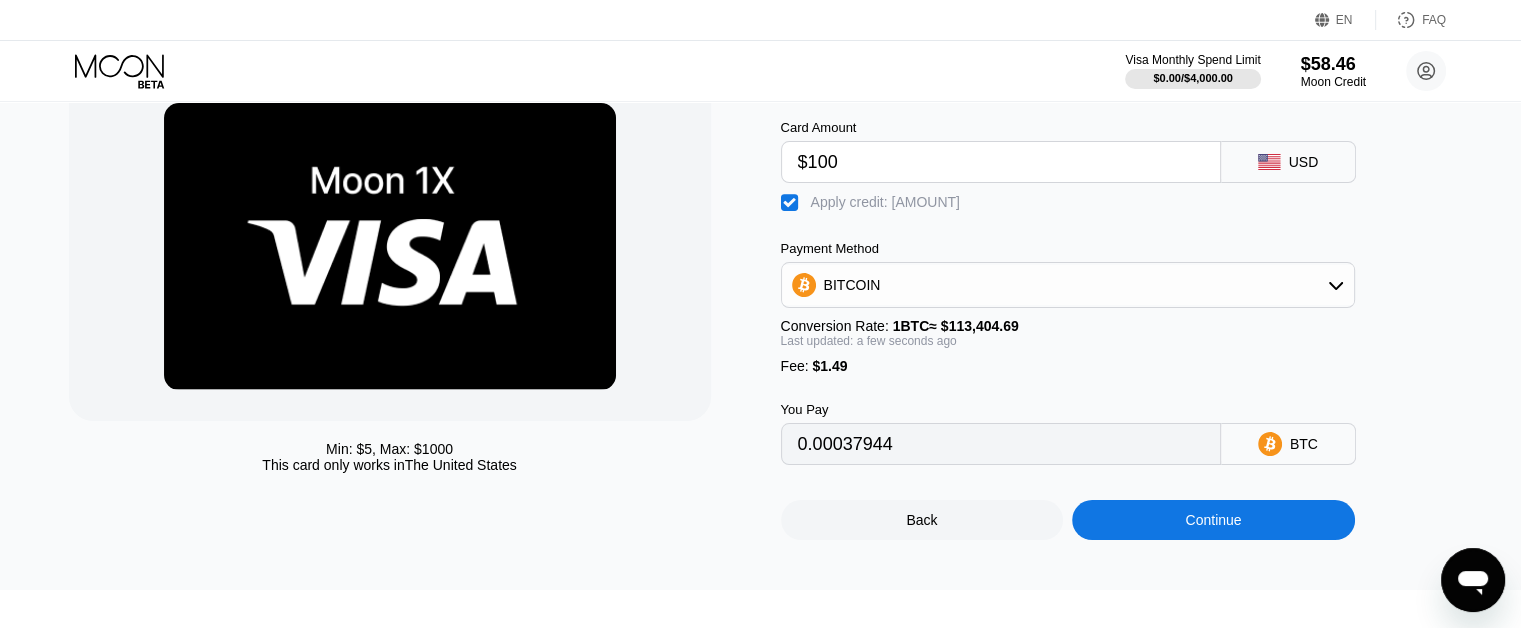 scroll, scrollTop: 100, scrollLeft: 0, axis: vertical 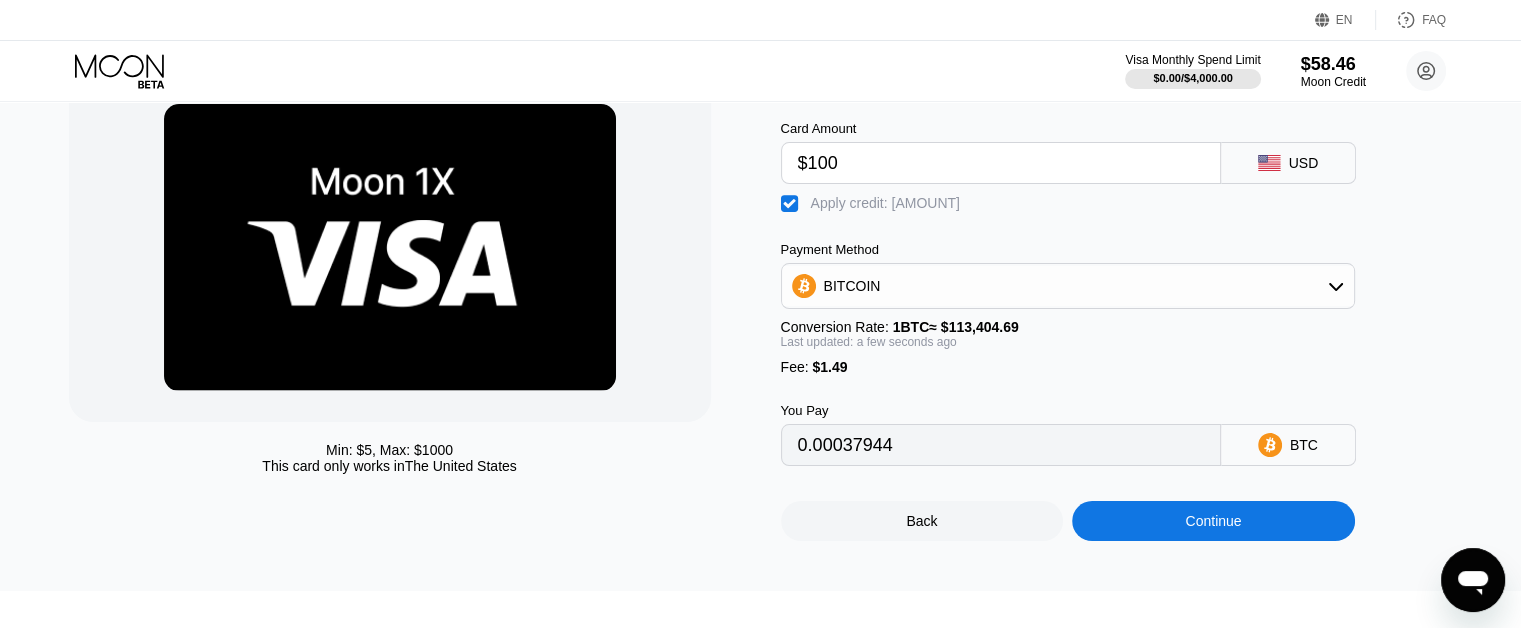 click on "Continue" at bounding box center (1213, 521) 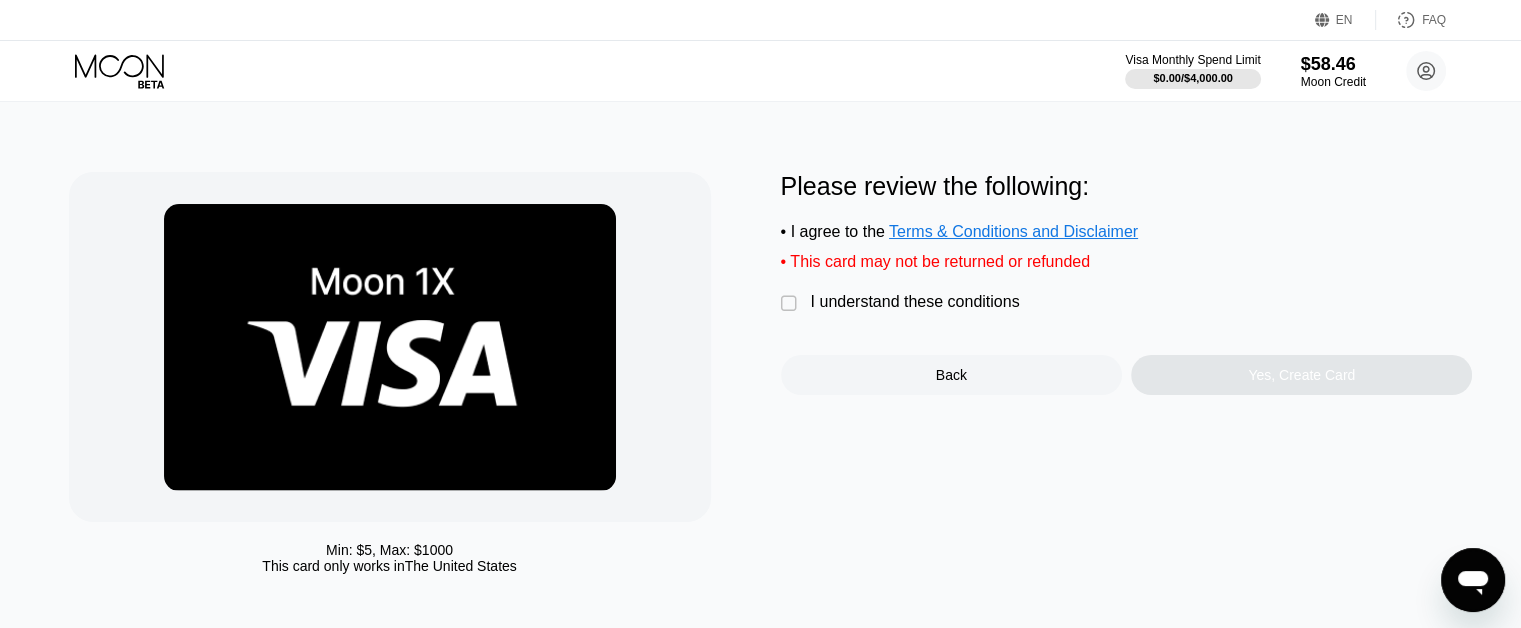 scroll, scrollTop: 0, scrollLeft: 0, axis: both 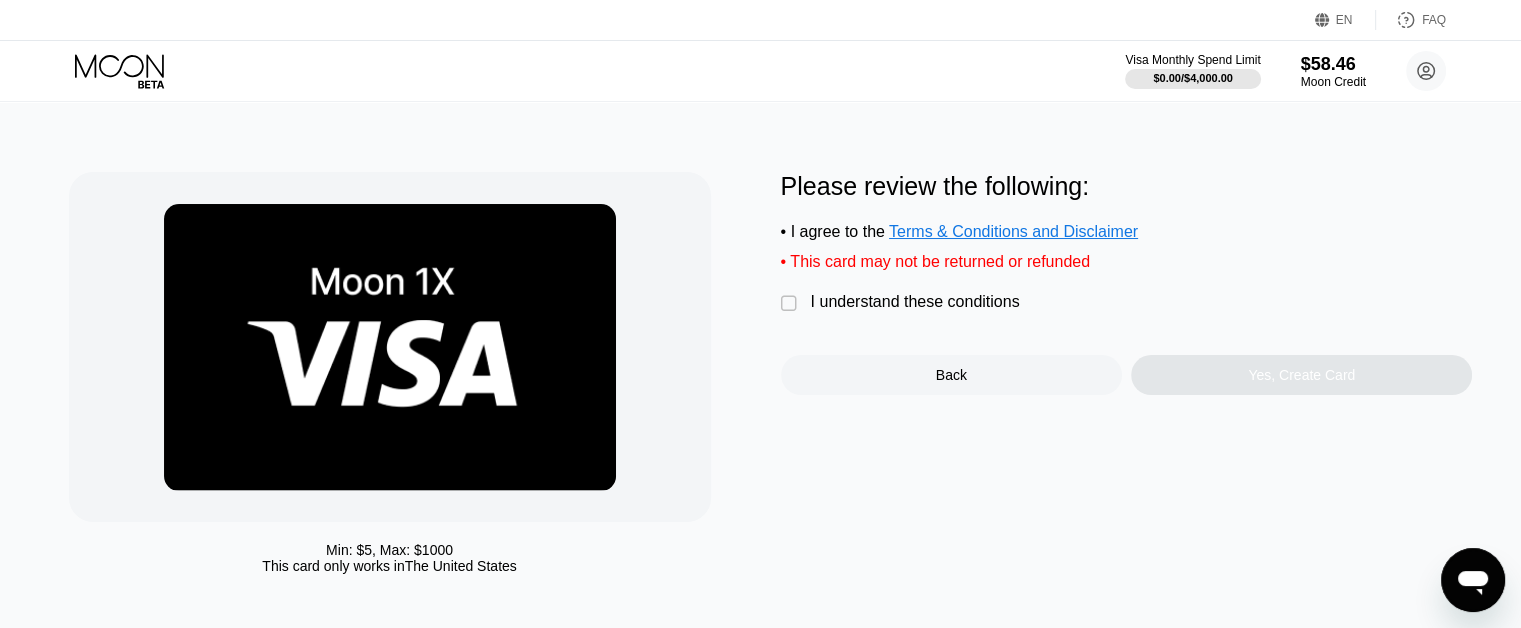 click on " I understand these conditions" at bounding box center [905, 303] 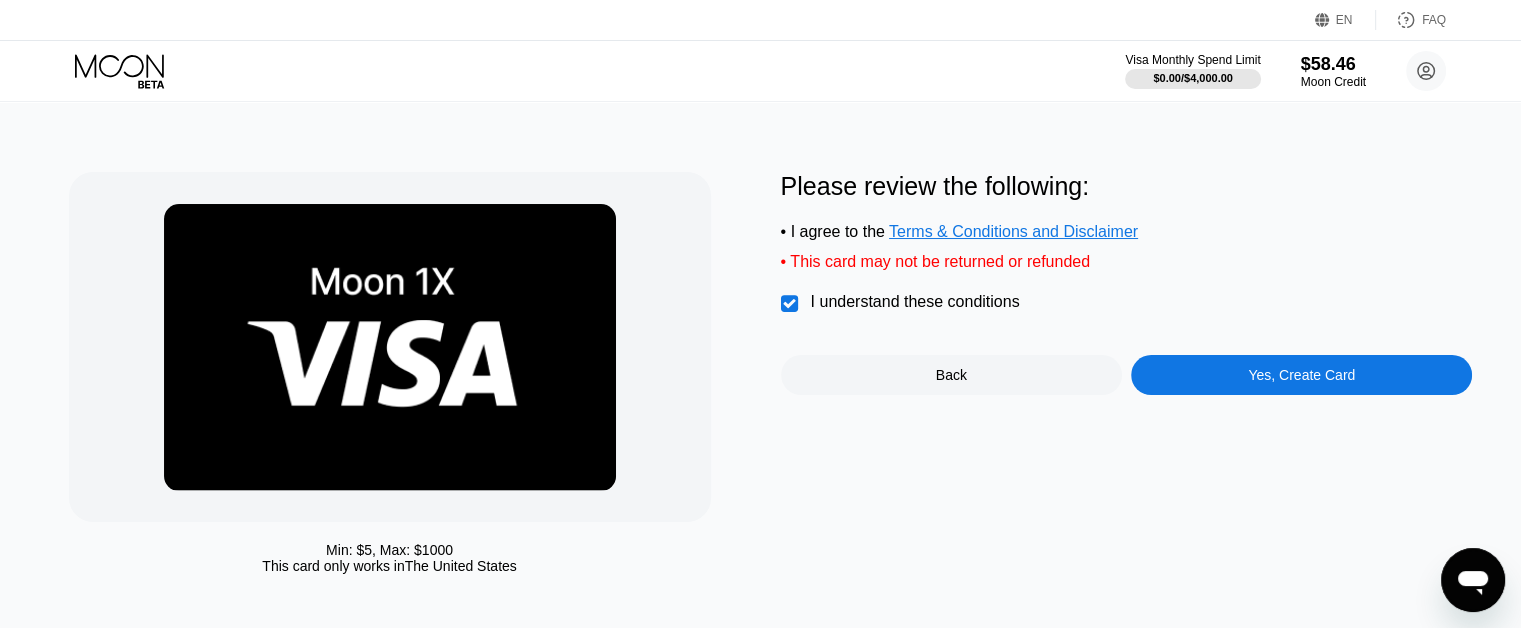 click on "Yes, Create Card" at bounding box center [1301, 375] 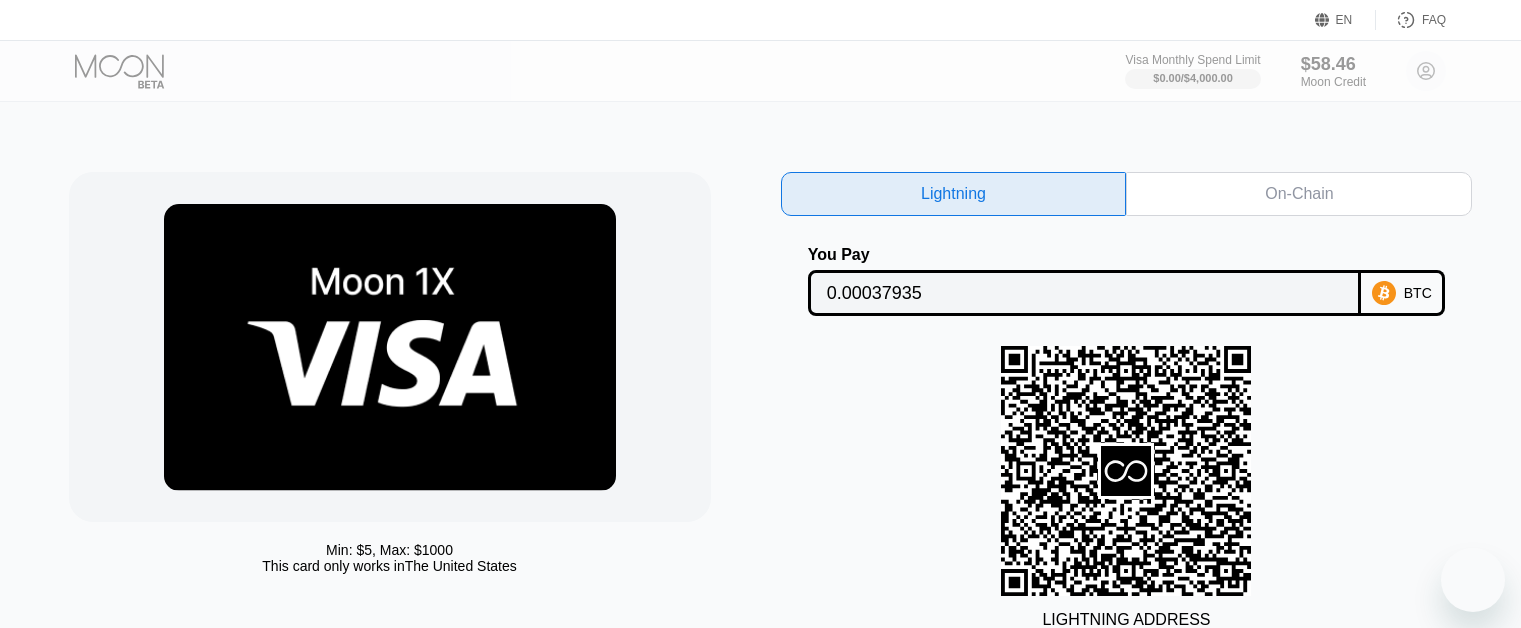 scroll, scrollTop: 0, scrollLeft: 0, axis: both 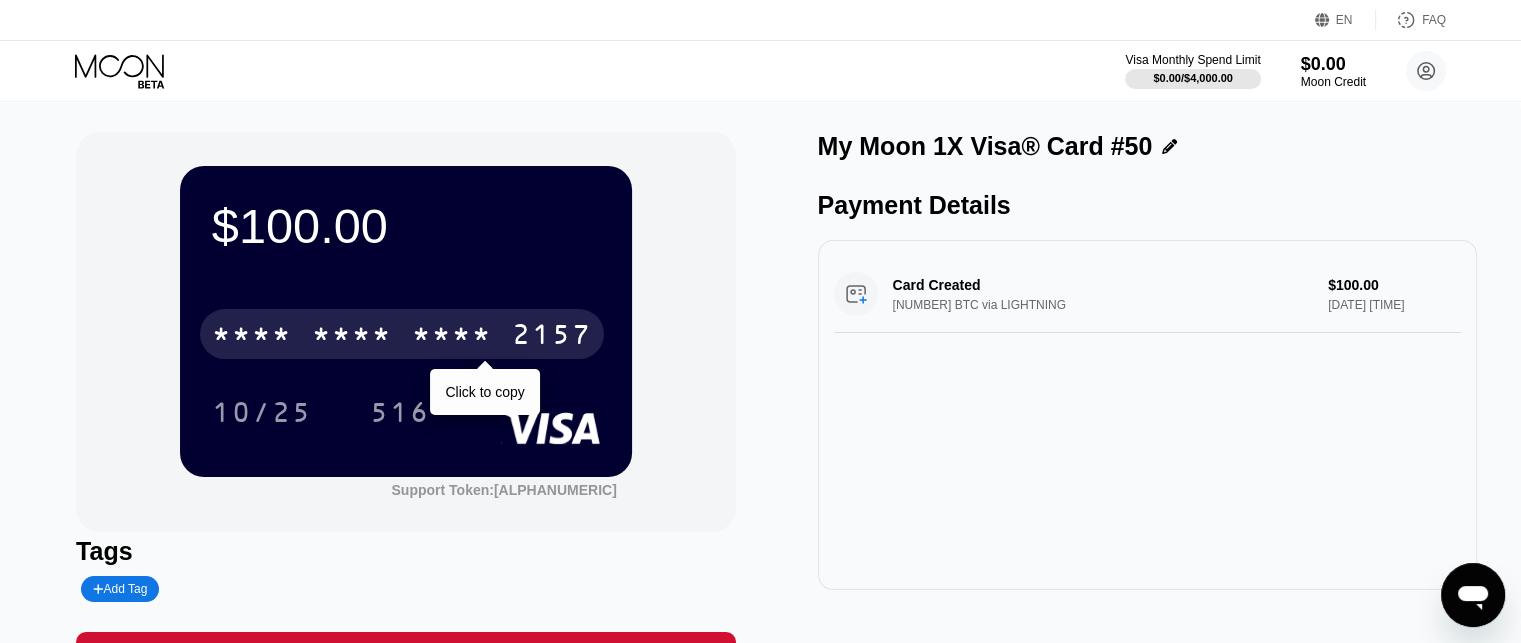 click on "2157" at bounding box center (552, 337) 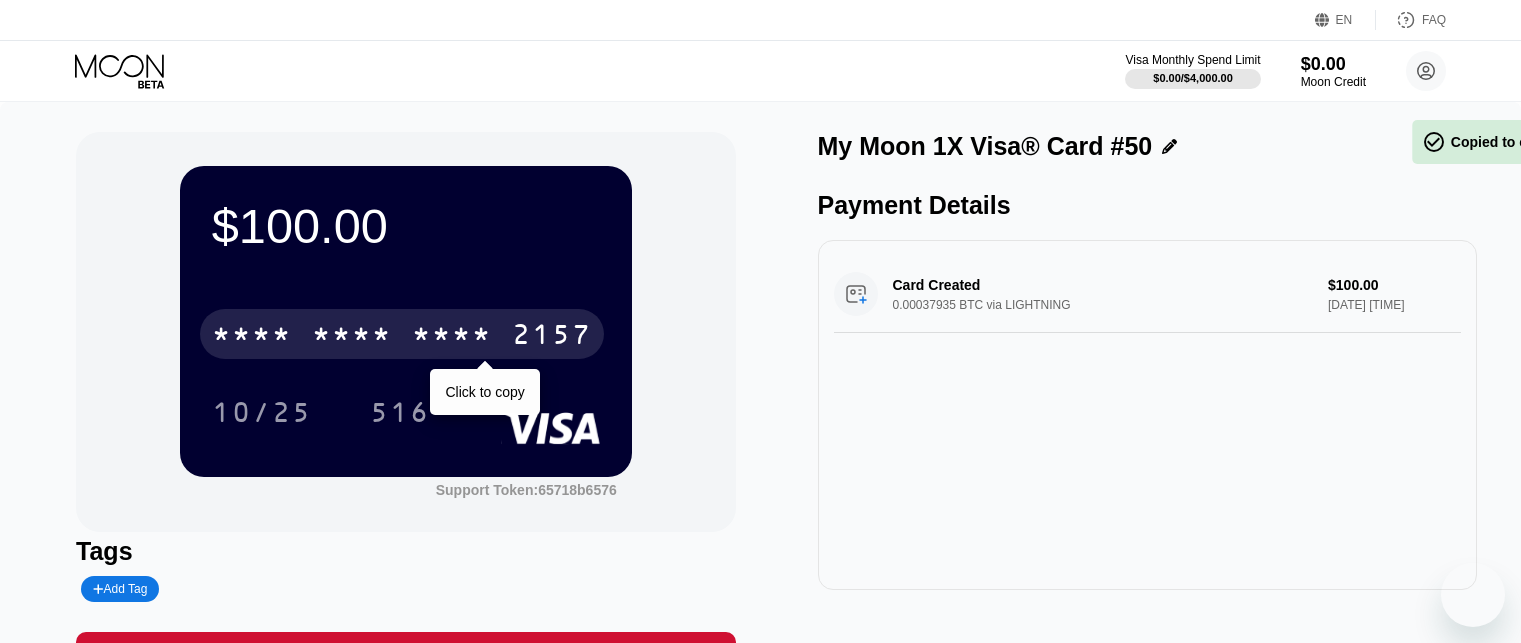 scroll, scrollTop: 0, scrollLeft: 0, axis: both 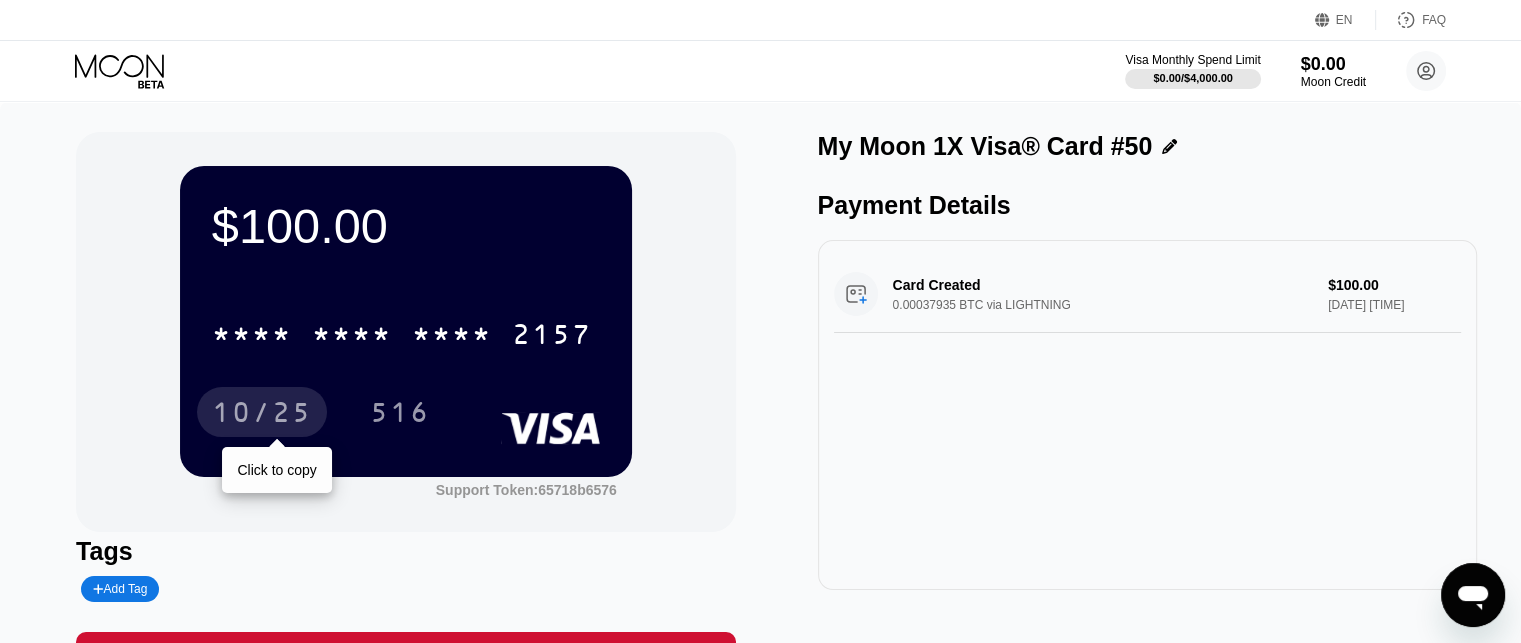 click on "10/25" at bounding box center (262, 415) 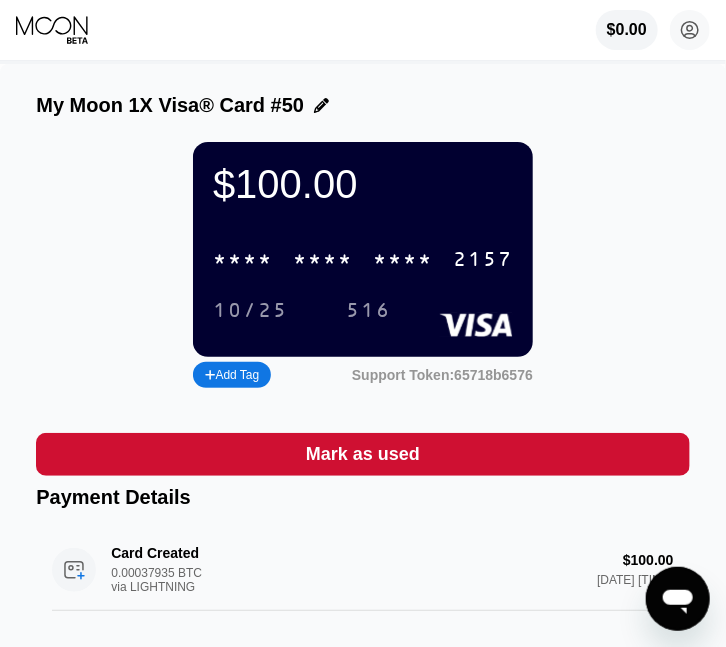 drag, startPoint x: 369, startPoint y: 316, endPoint x: 579, endPoint y: 328, distance: 210.34258 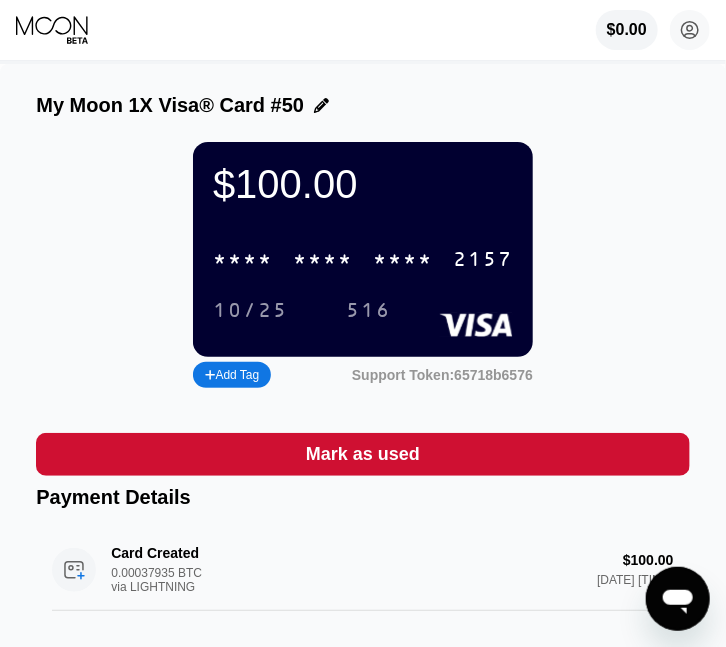 click 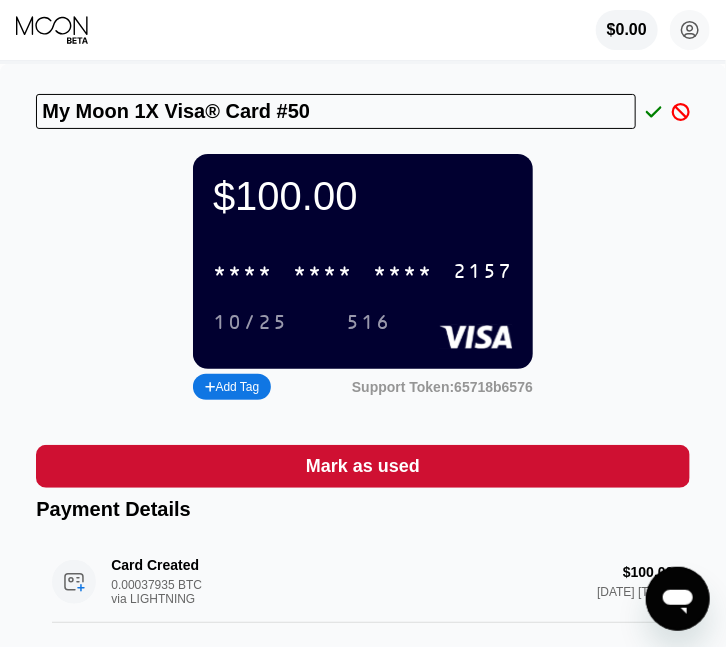 drag, startPoint x: 329, startPoint y: 111, endPoint x: -42, endPoint y: 116, distance: 371.0337 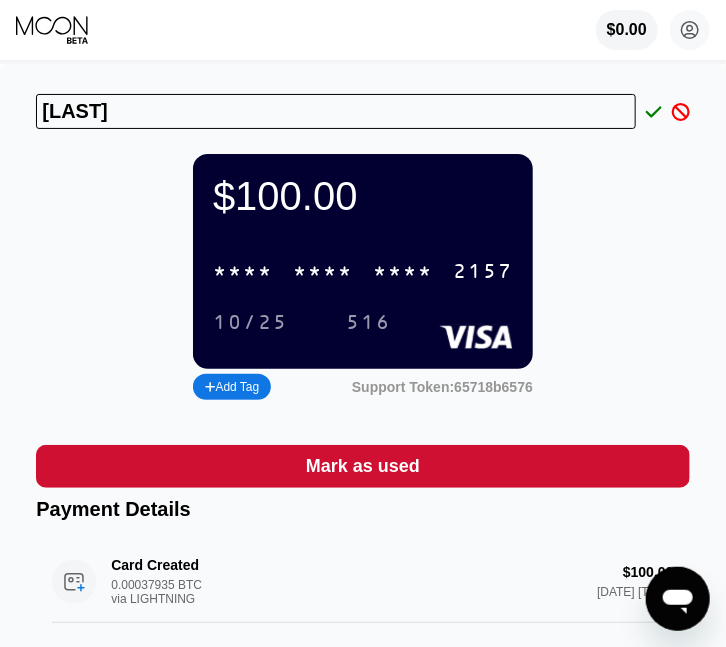 type on "Pkl Family" 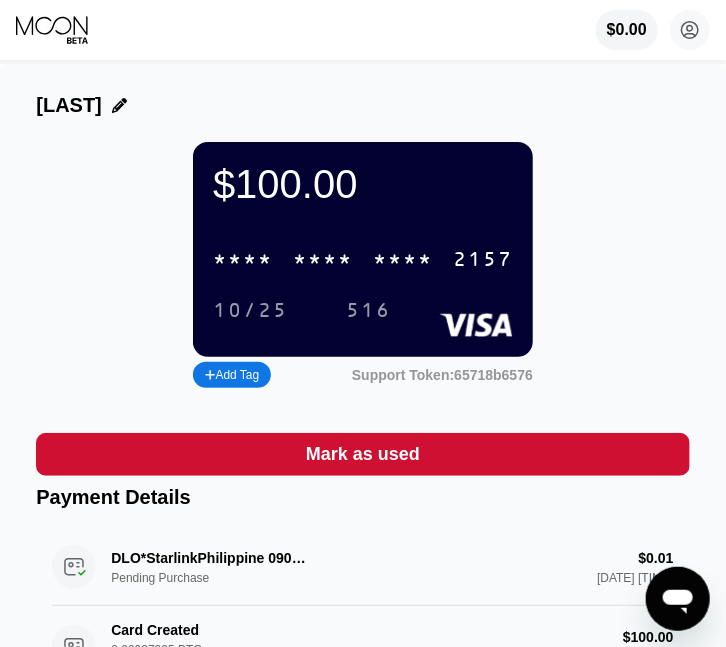 click on "Pkl Family $100.00 * * * * * * * * * * * * 2157 10/25 516  Add Tag Support Token:  65718b6576 Mark as used Payment Details DLO*StarlinkPhilippine   090000000    PH Pending Purchase $0.01 Aug 05, 2025 9:50 AM Card Created 0.00037935 BTC via LIGHTNING $100.00 Aug 05, 2025 9:46 AM" at bounding box center [363, 413] 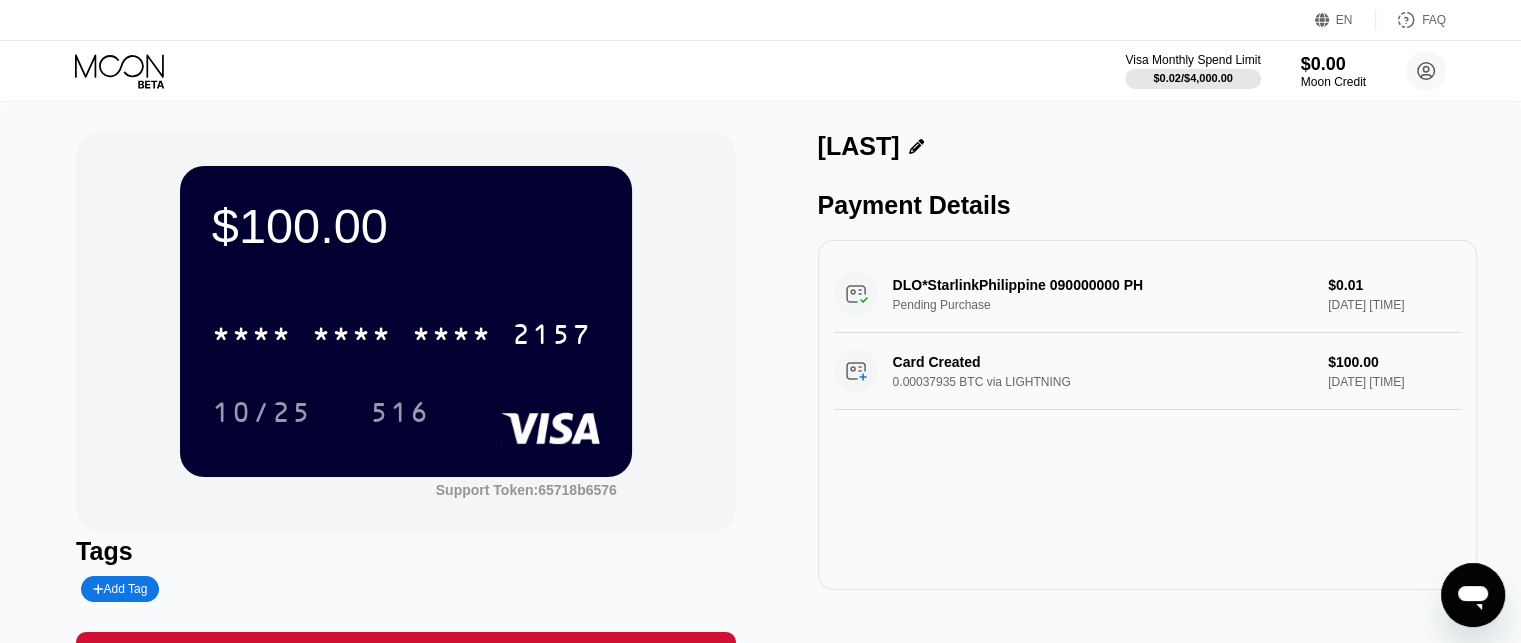 click 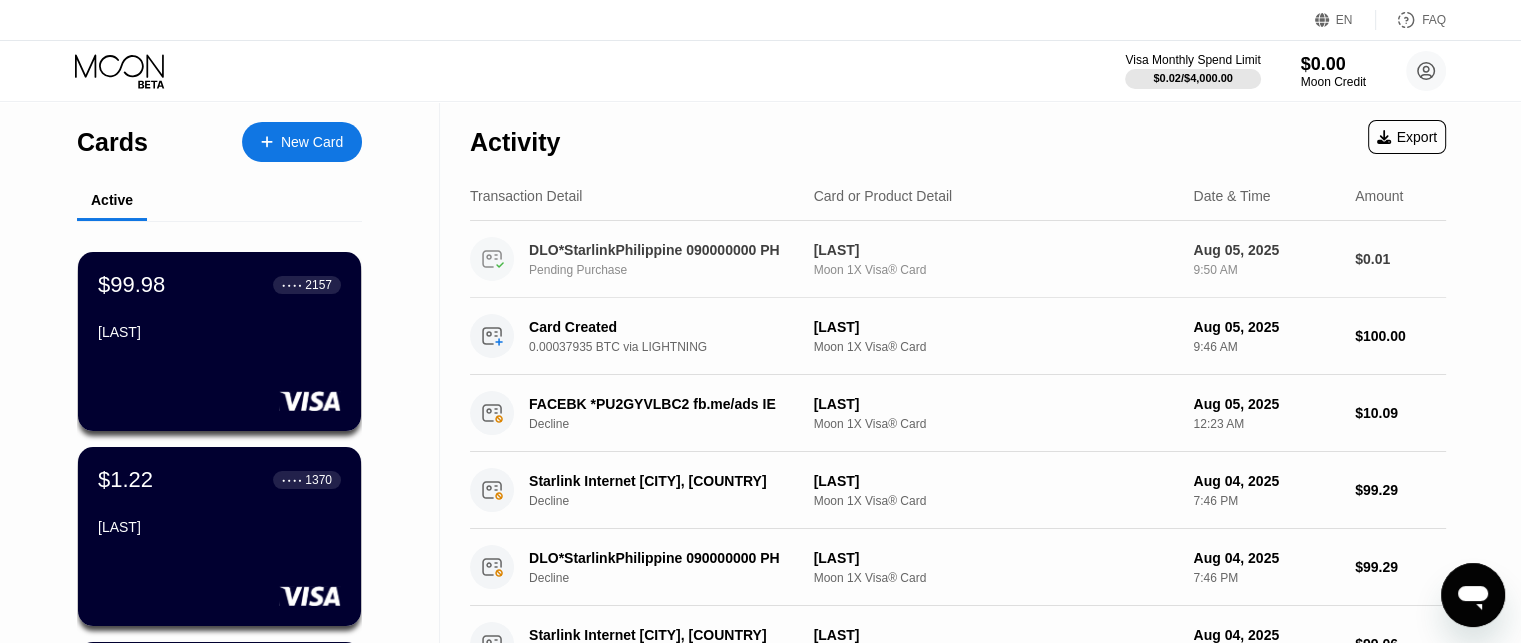 scroll, scrollTop: 0, scrollLeft: 0, axis: both 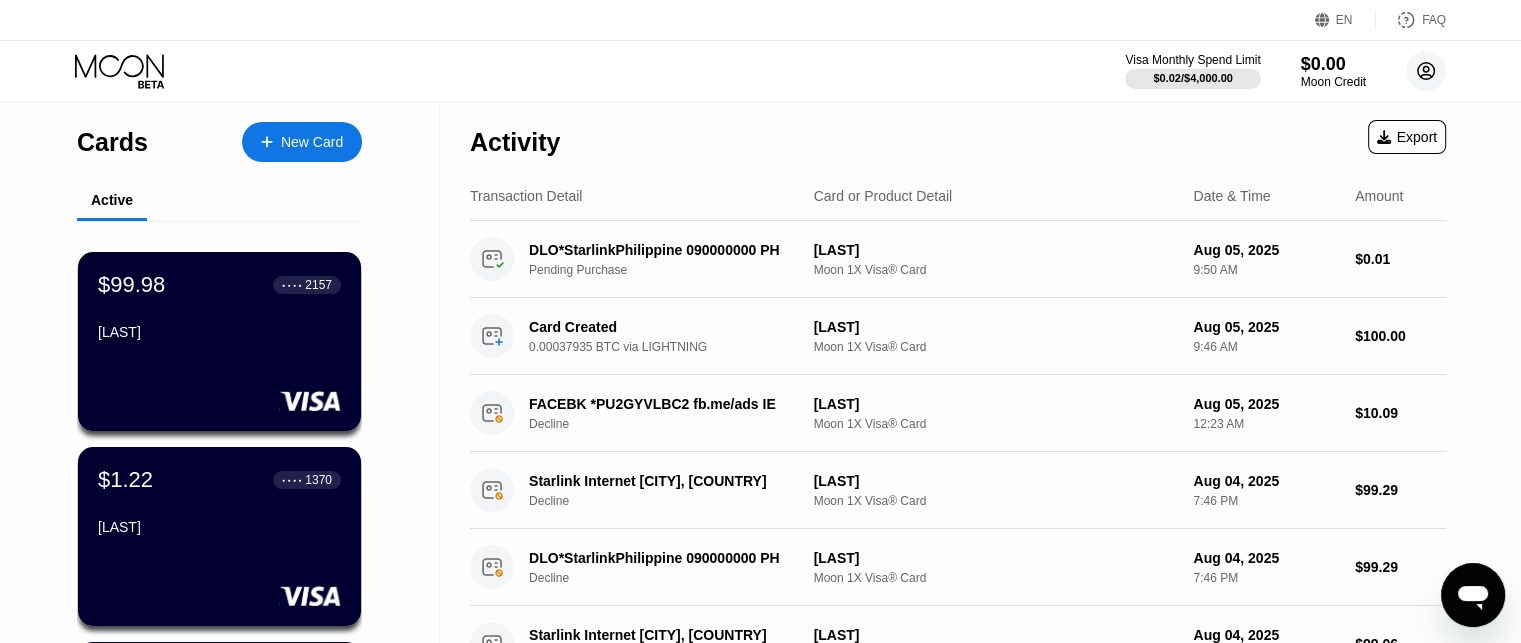 click 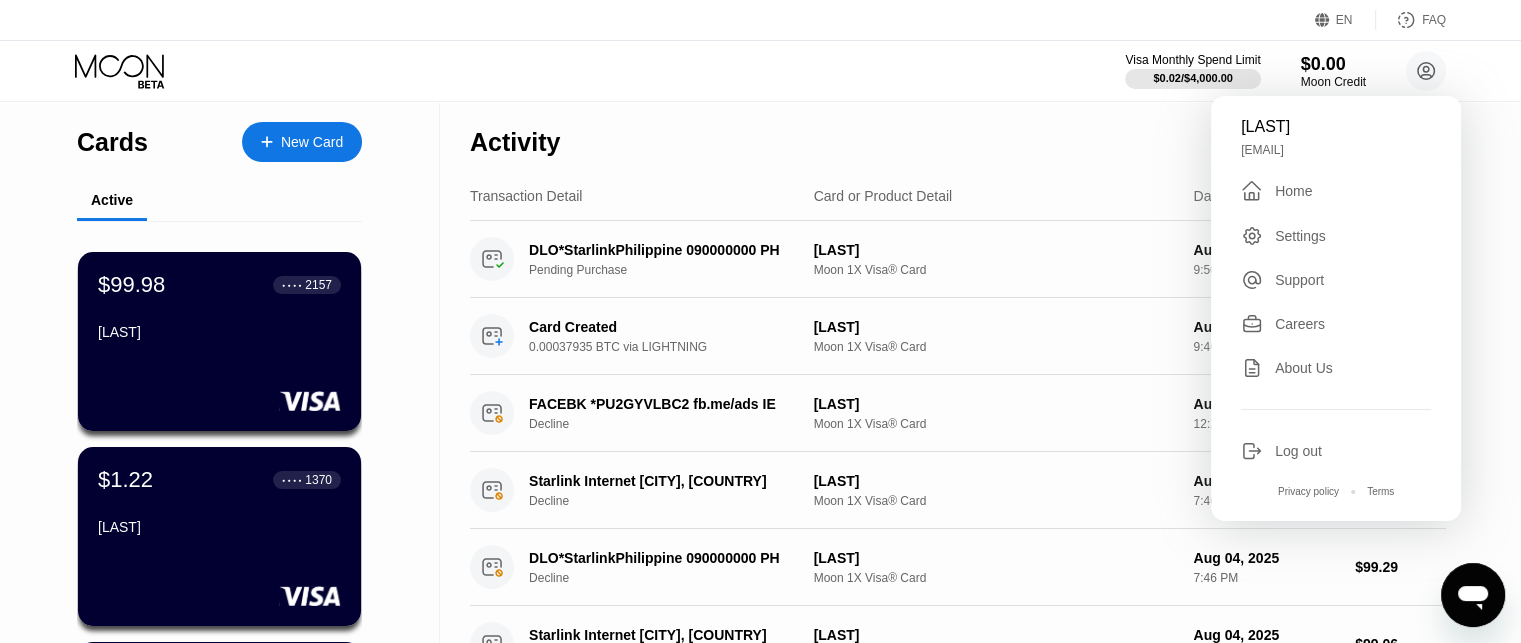 click on "Log out" at bounding box center (1298, 451) 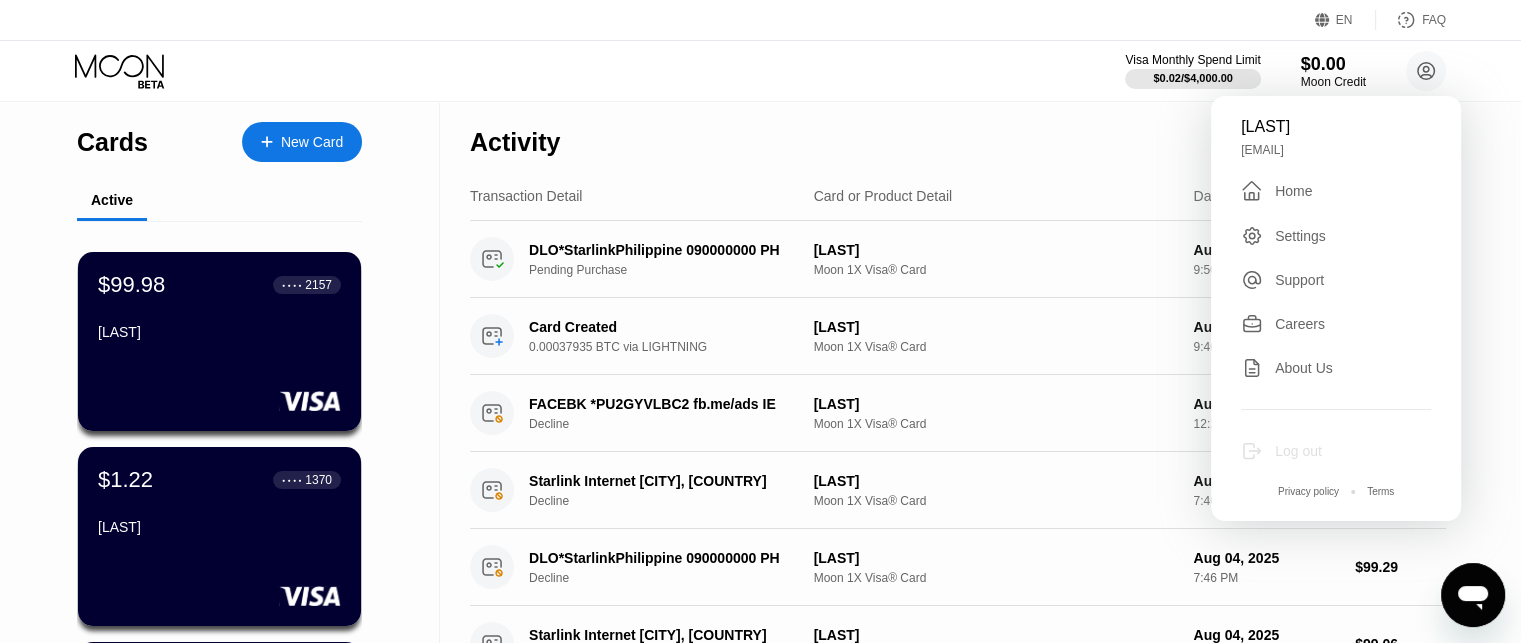 click on "Log out" at bounding box center (1298, 451) 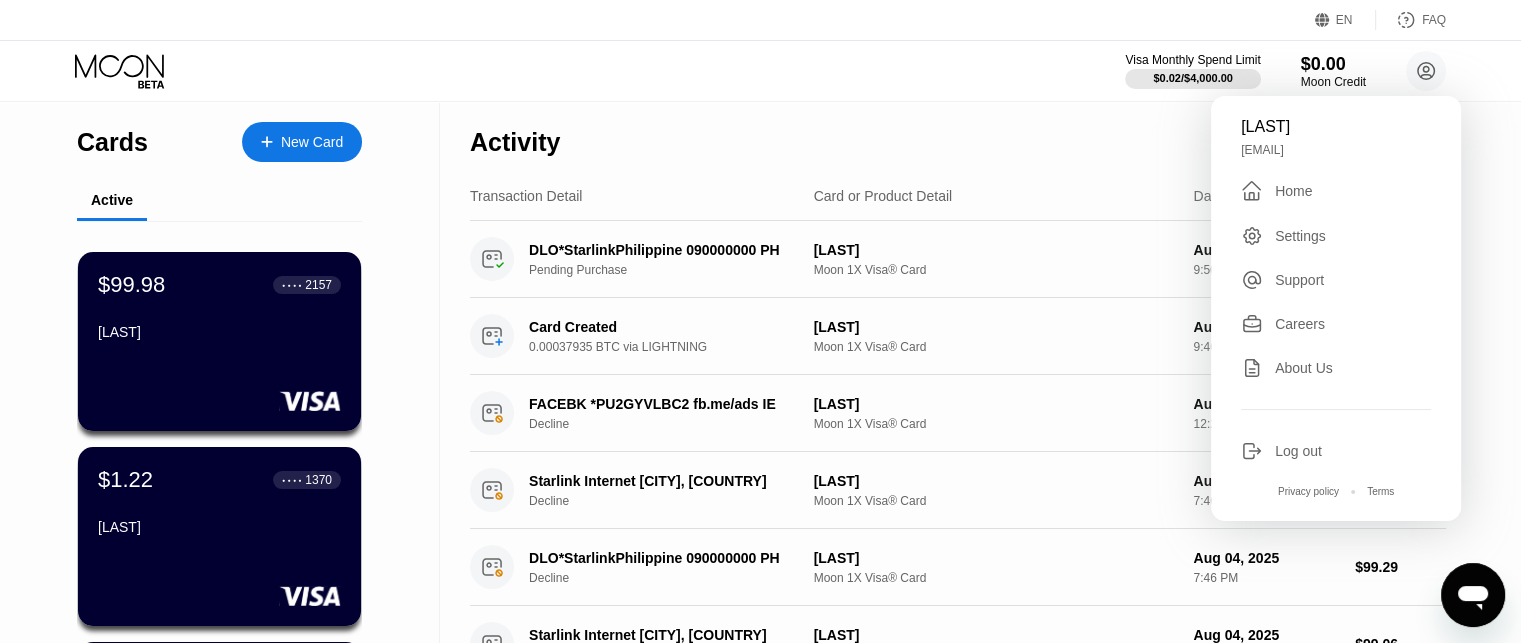 click on "Log out" at bounding box center [1298, 451] 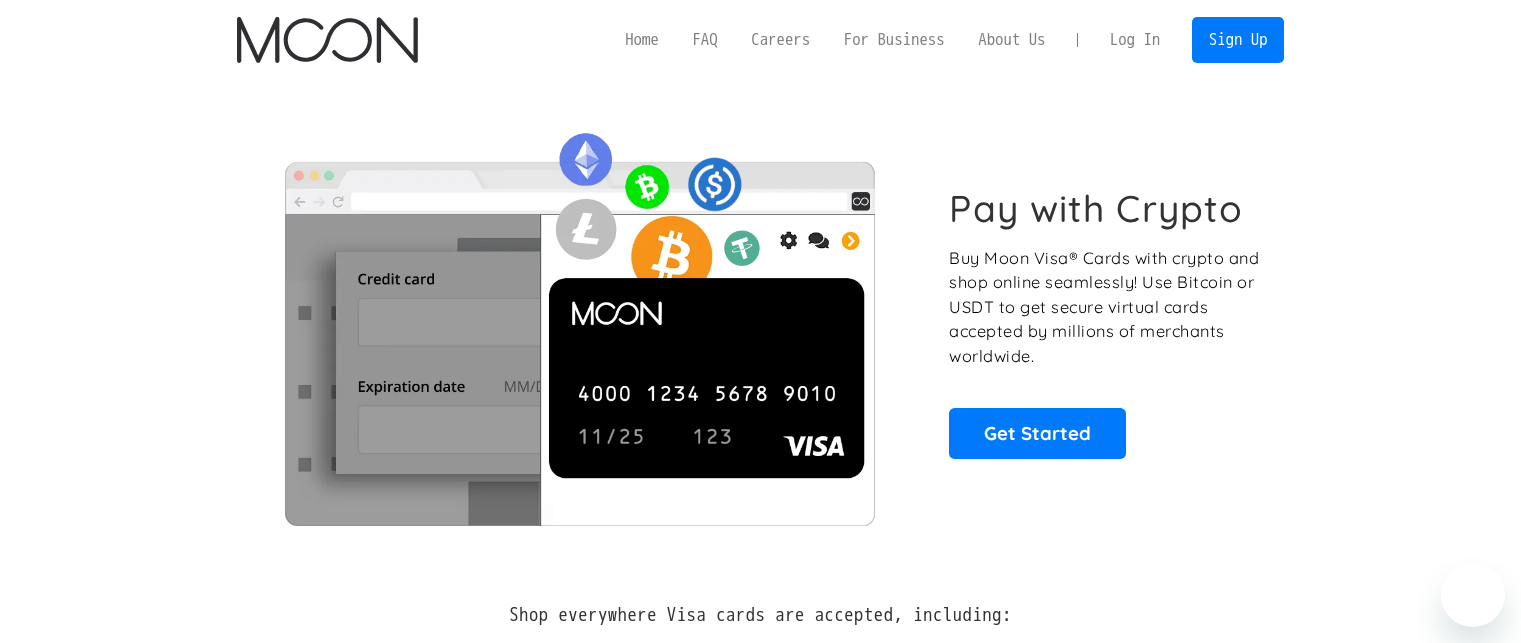 scroll, scrollTop: 0, scrollLeft: 0, axis: both 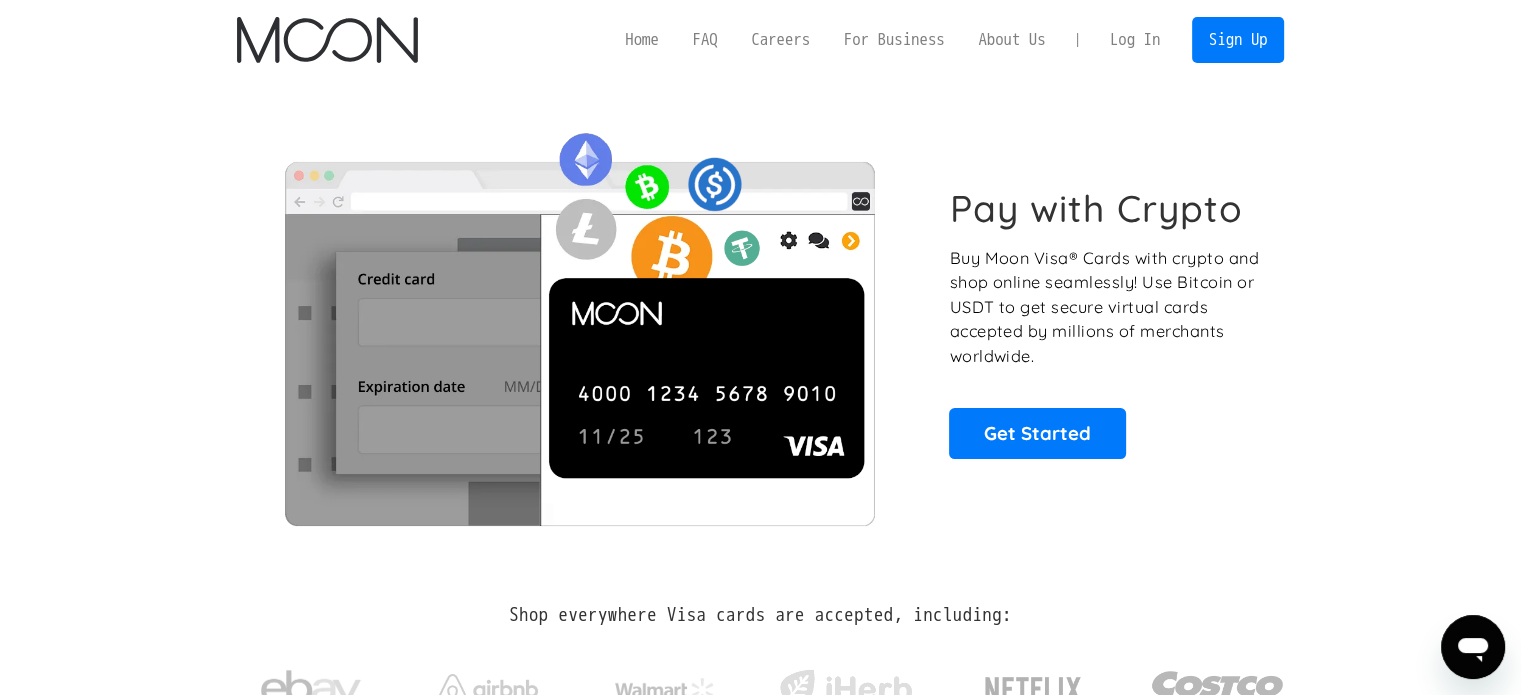 click on "Log In" at bounding box center [1135, 40] 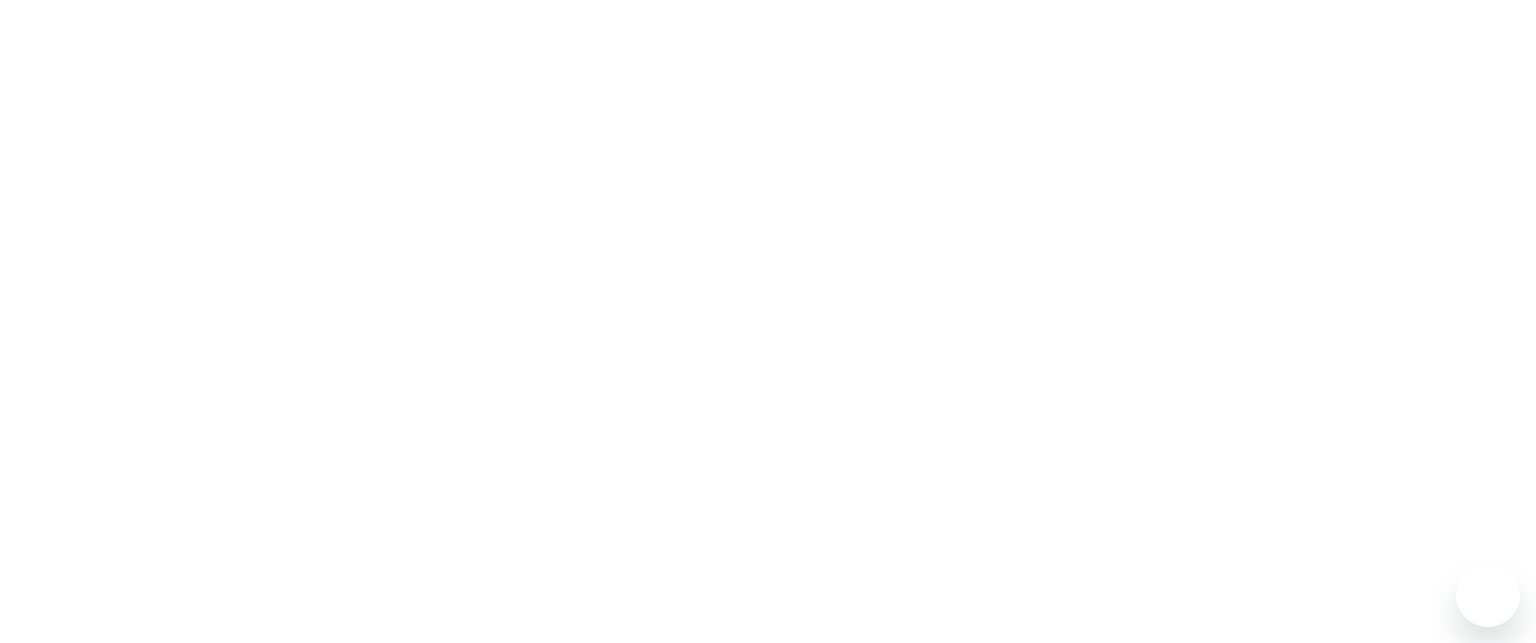 scroll, scrollTop: 0, scrollLeft: 0, axis: both 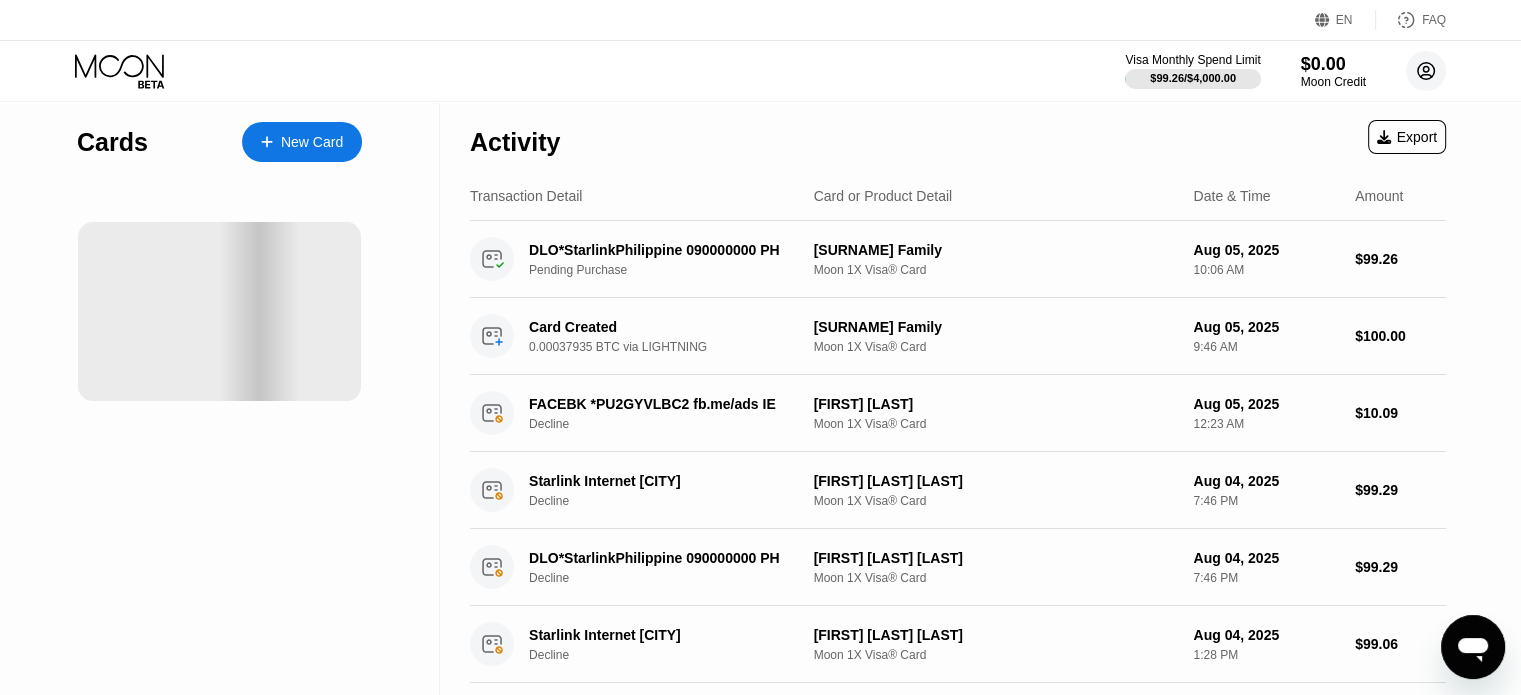 click 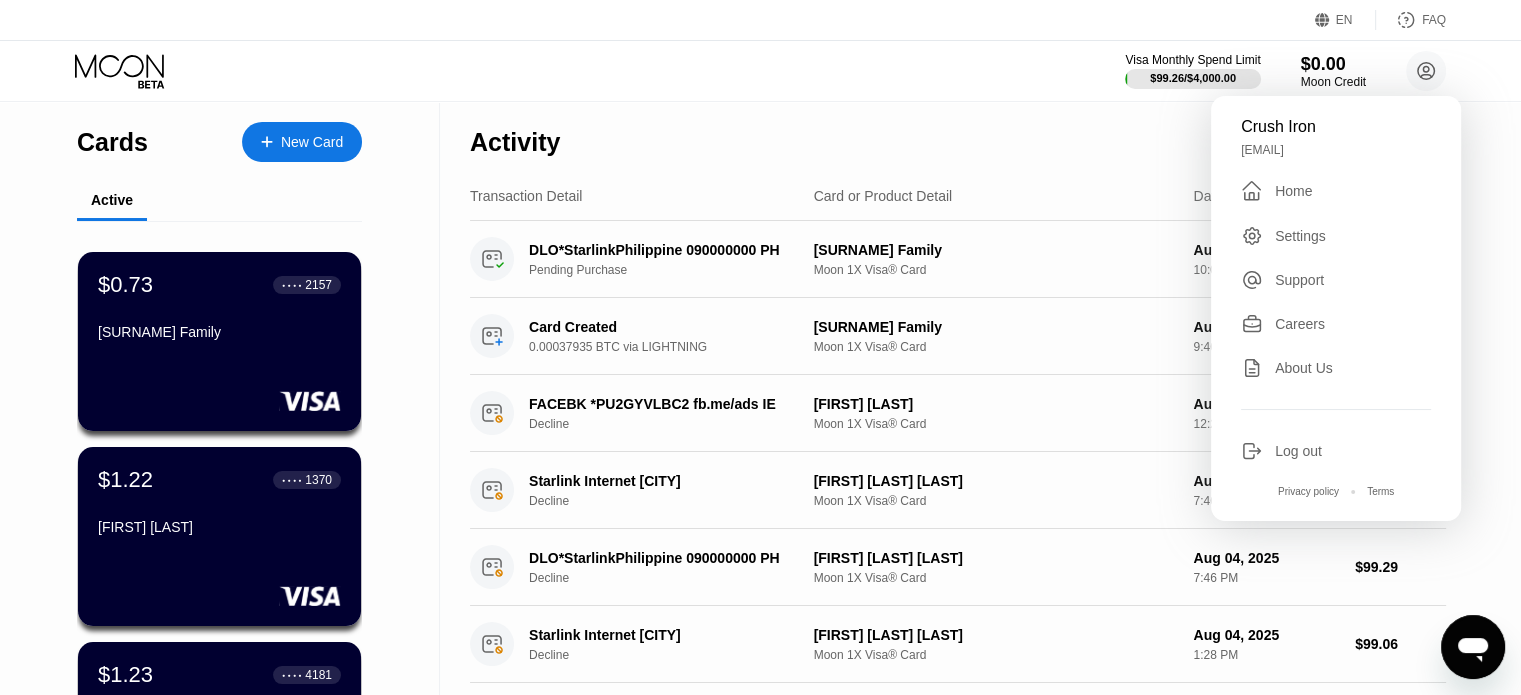 click on "Log out" at bounding box center (1298, 451) 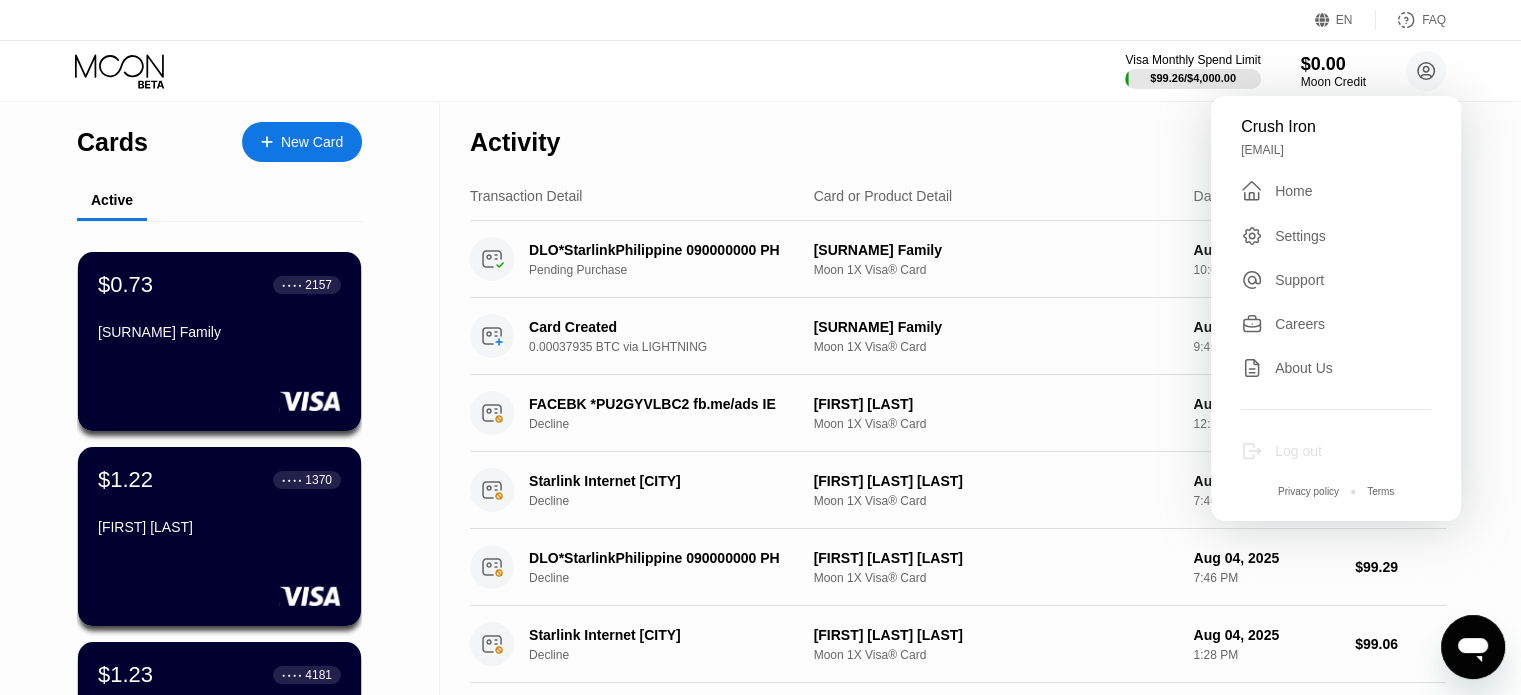 click on "Log out" at bounding box center (1298, 451) 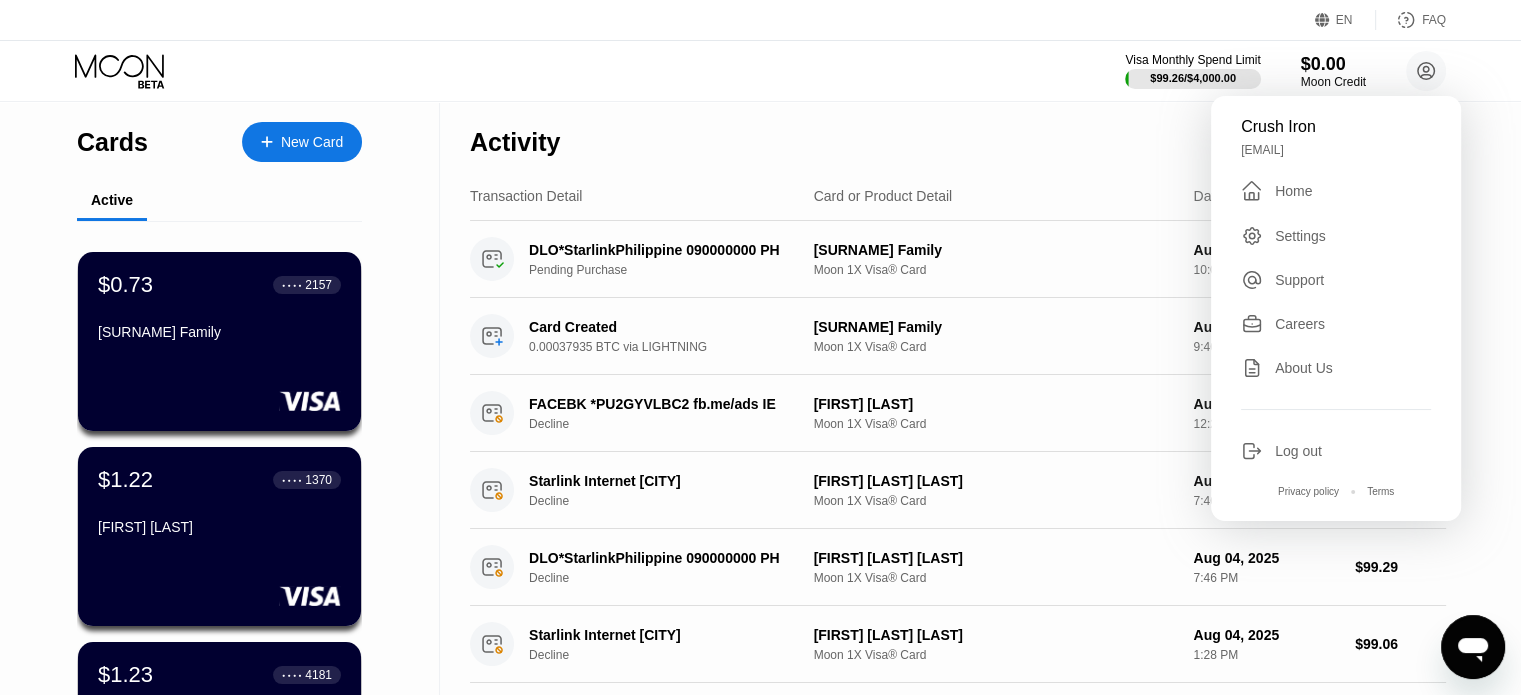 click on "Log out" at bounding box center (1298, 451) 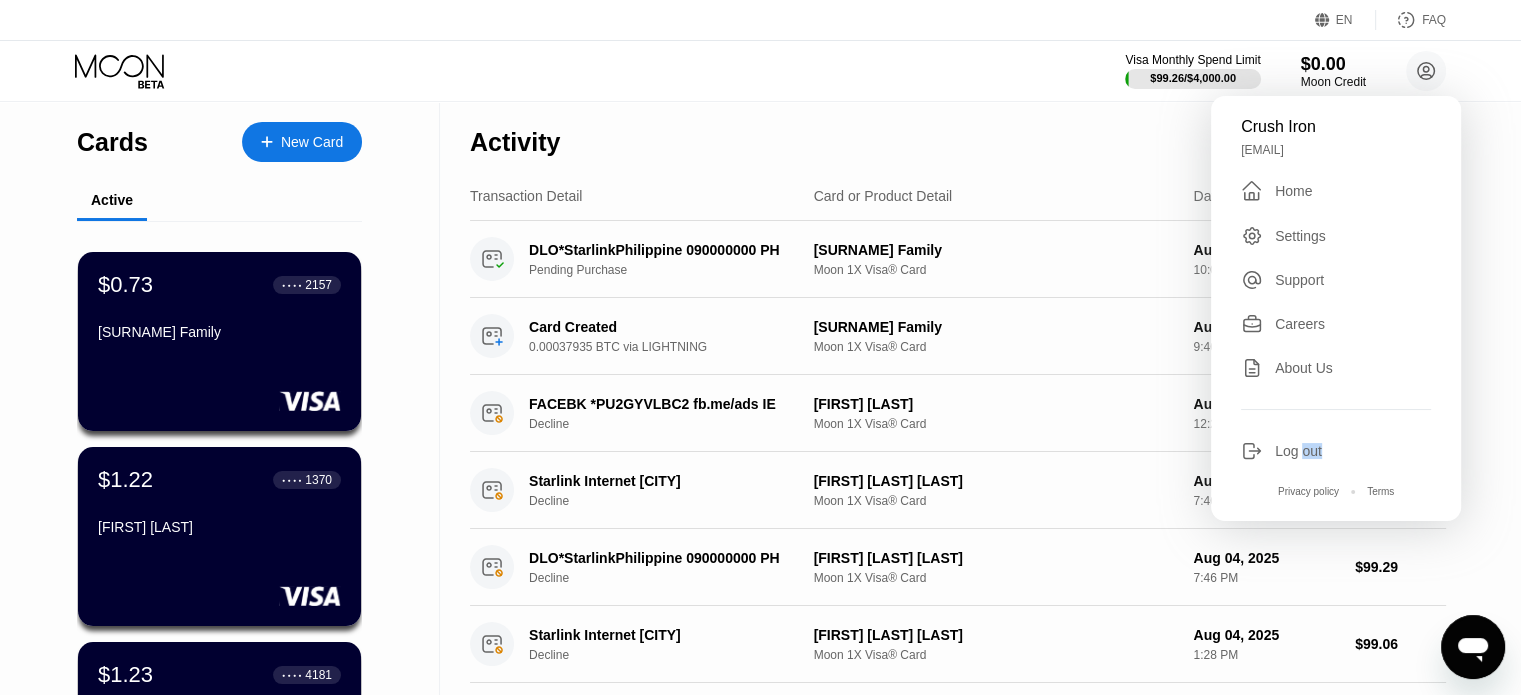 click on "Log out" at bounding box center [1298, 451] 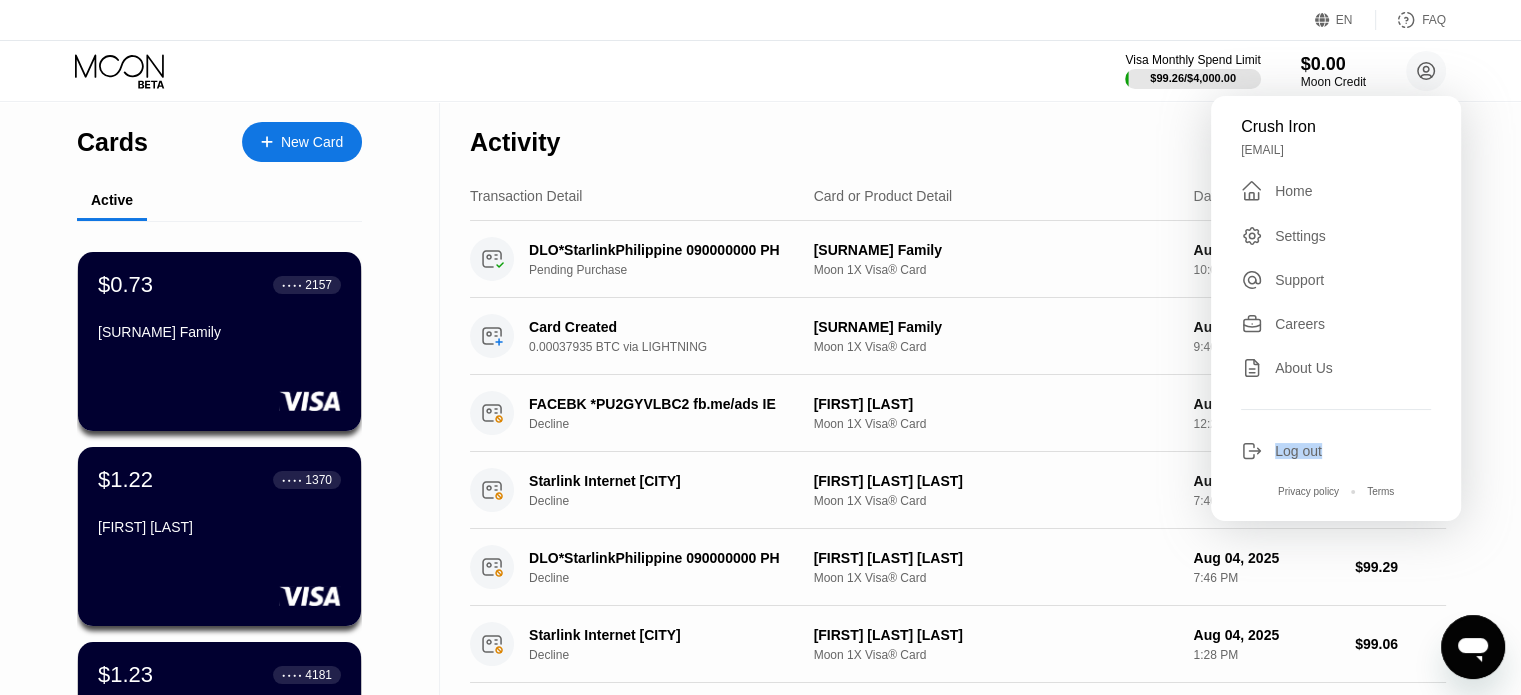 click on "Log out" at bounding box center (1298, 451) 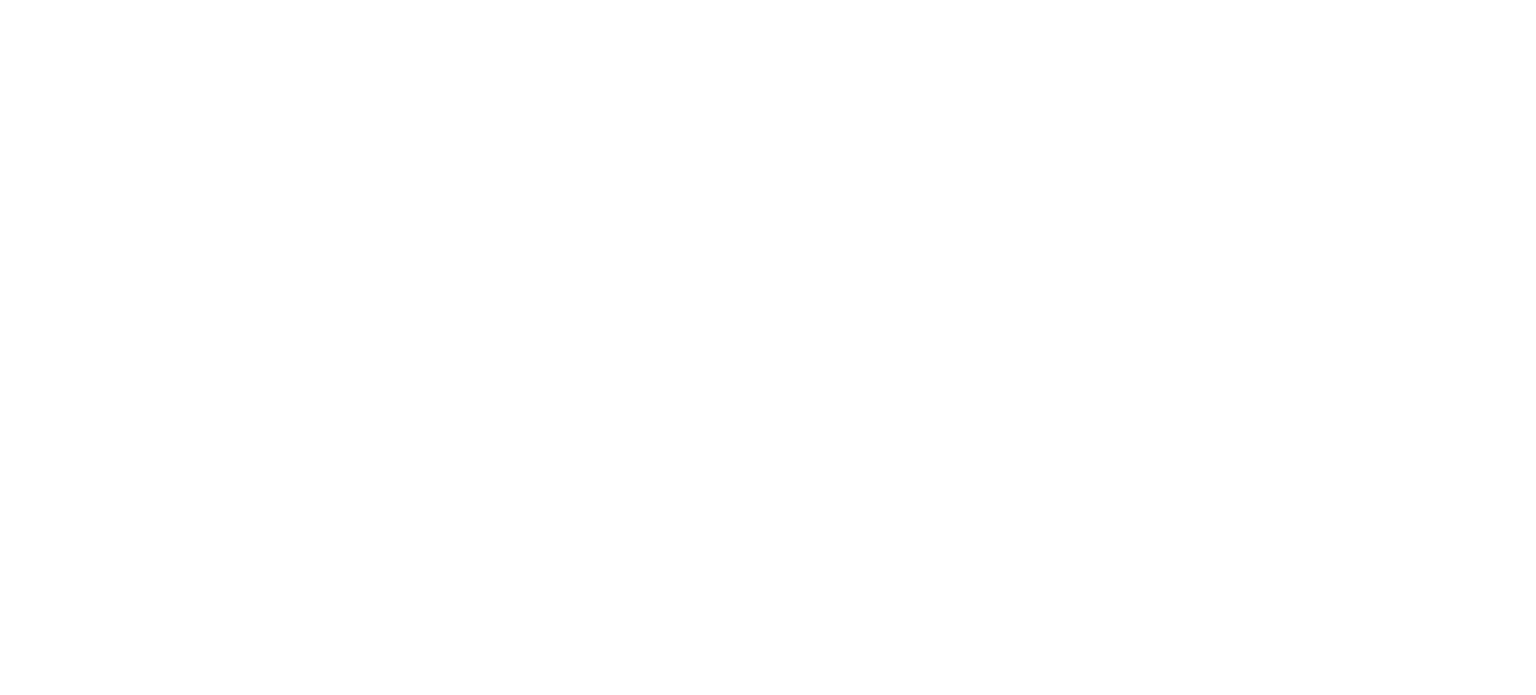 scroll, scrollTop: 0, scrollLeft: 0, axis: both 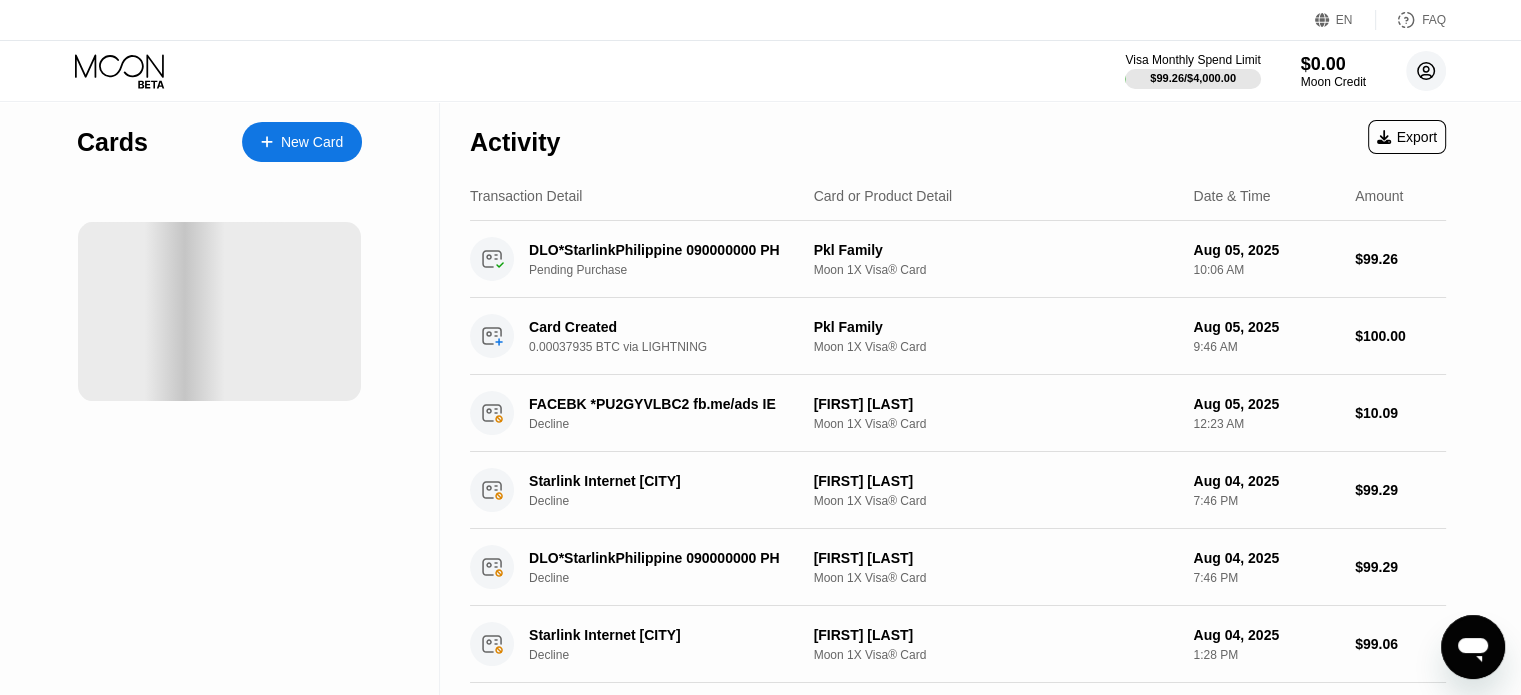 click 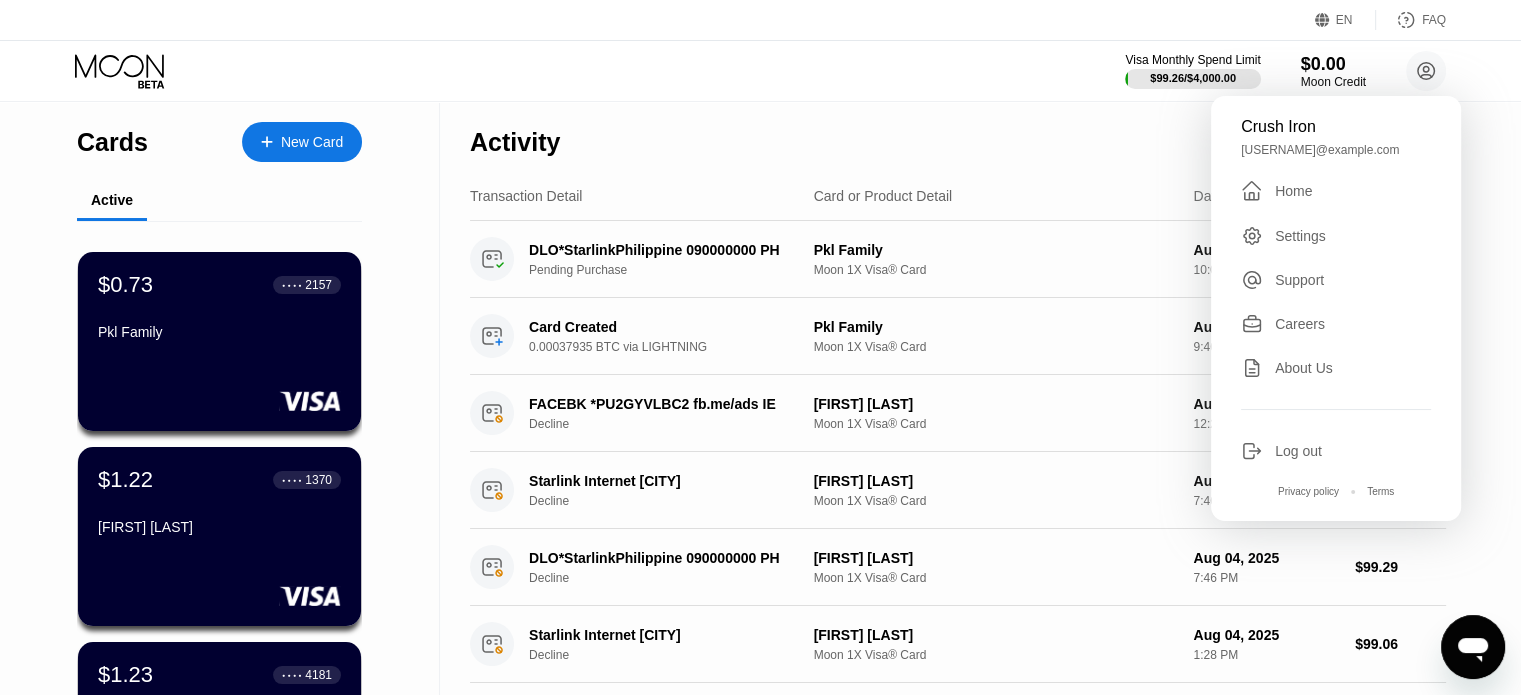 click on "Log out" at bounding box center (1298, 451) 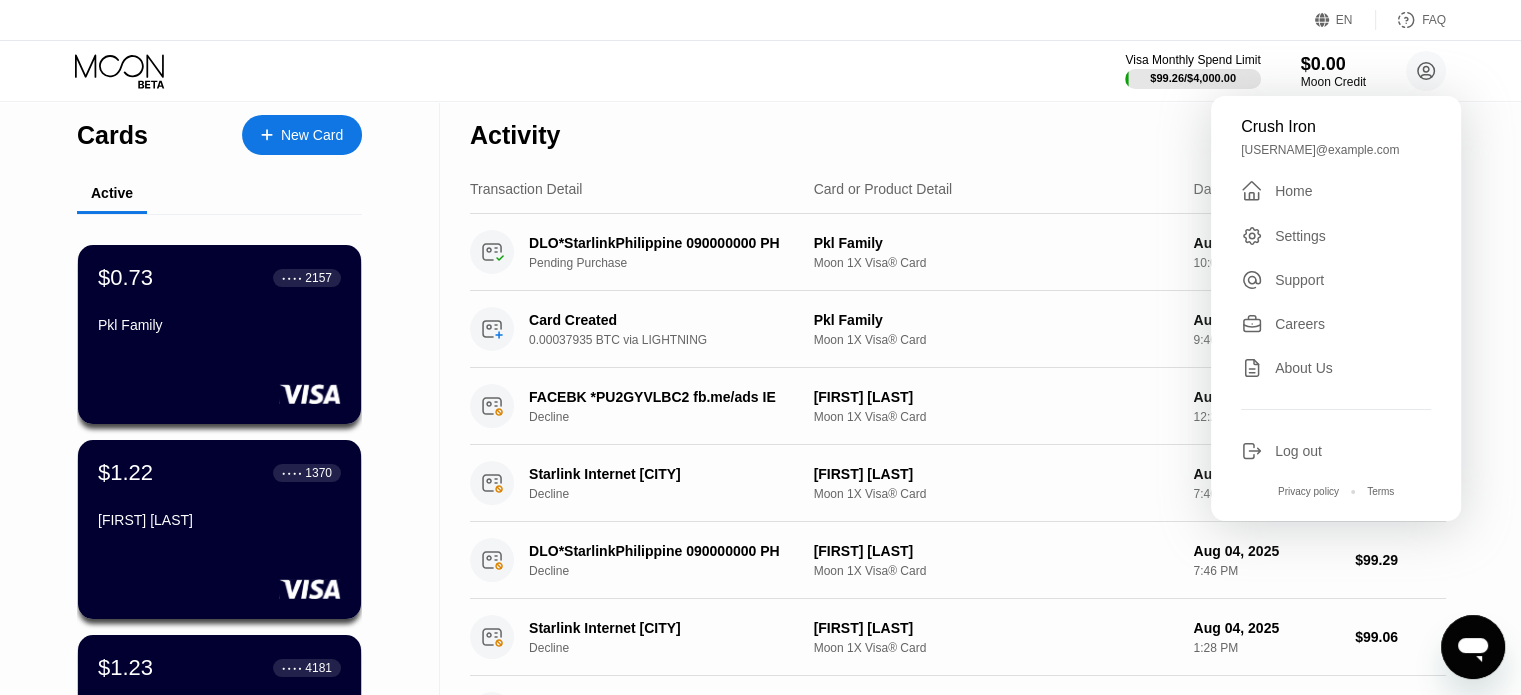 scroll, scrollTop: 0, scrollLeft: 0, axis: both 